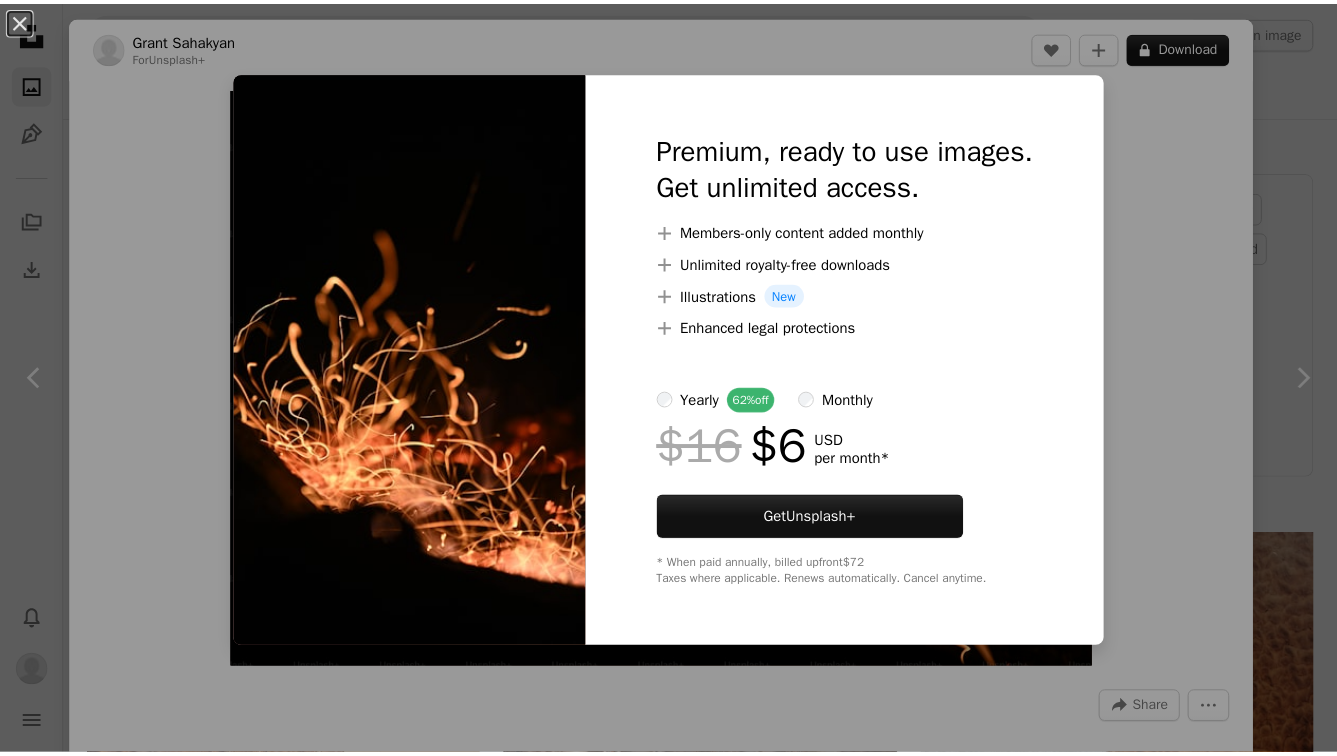 scroll, scrollTop: 8585, scrollLeft: 0, axis: vertical 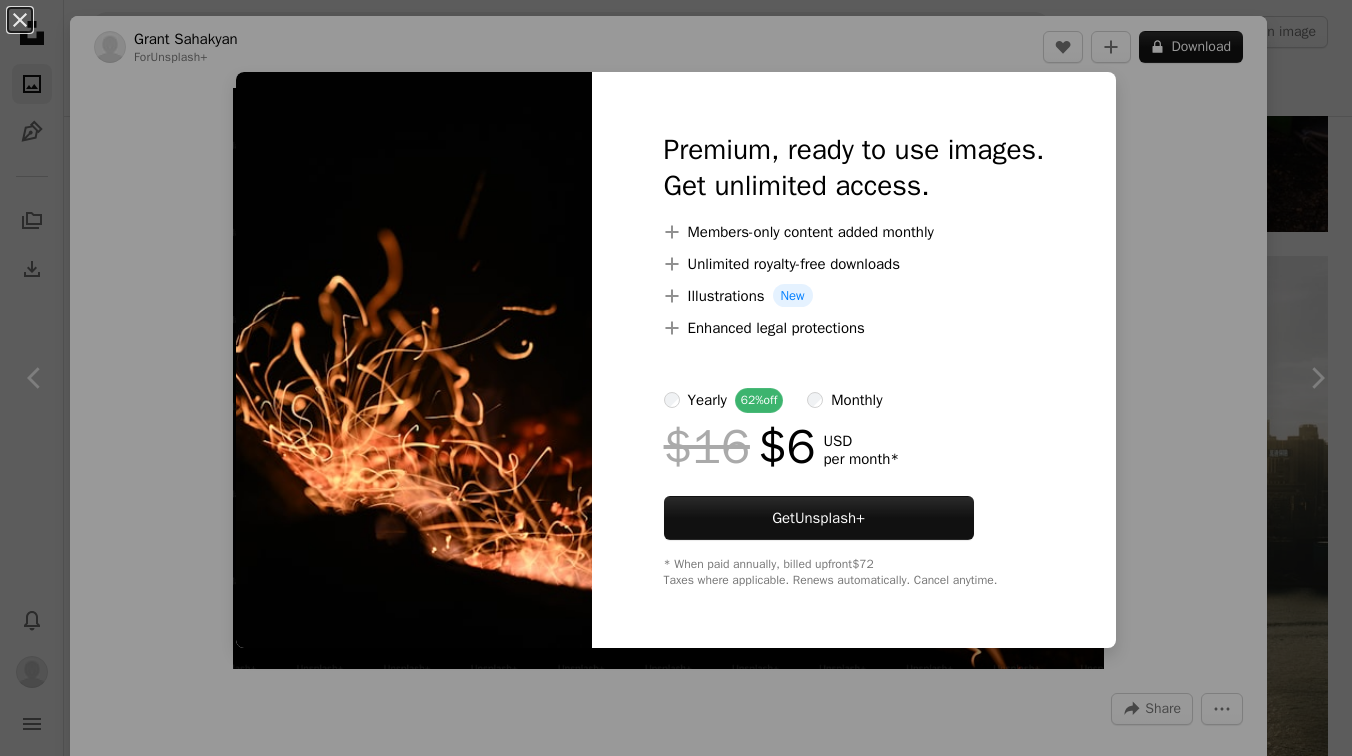 click on "An X shape Premium, ready to use images. Get unlimited access. A plus sign Members-only content added monthly A plus sign Unlimited royalty-free downloads A plus sign Illustrations  New A plus sign Enhanced legal protections yearly 62%  off monthly $16   $6 USD per month * Get  Unsplash+ * When paid annually, billed upfront  $72 Taxes where applicable. Renews automatically. Cancel anytime." at bounding box center [676, 378] 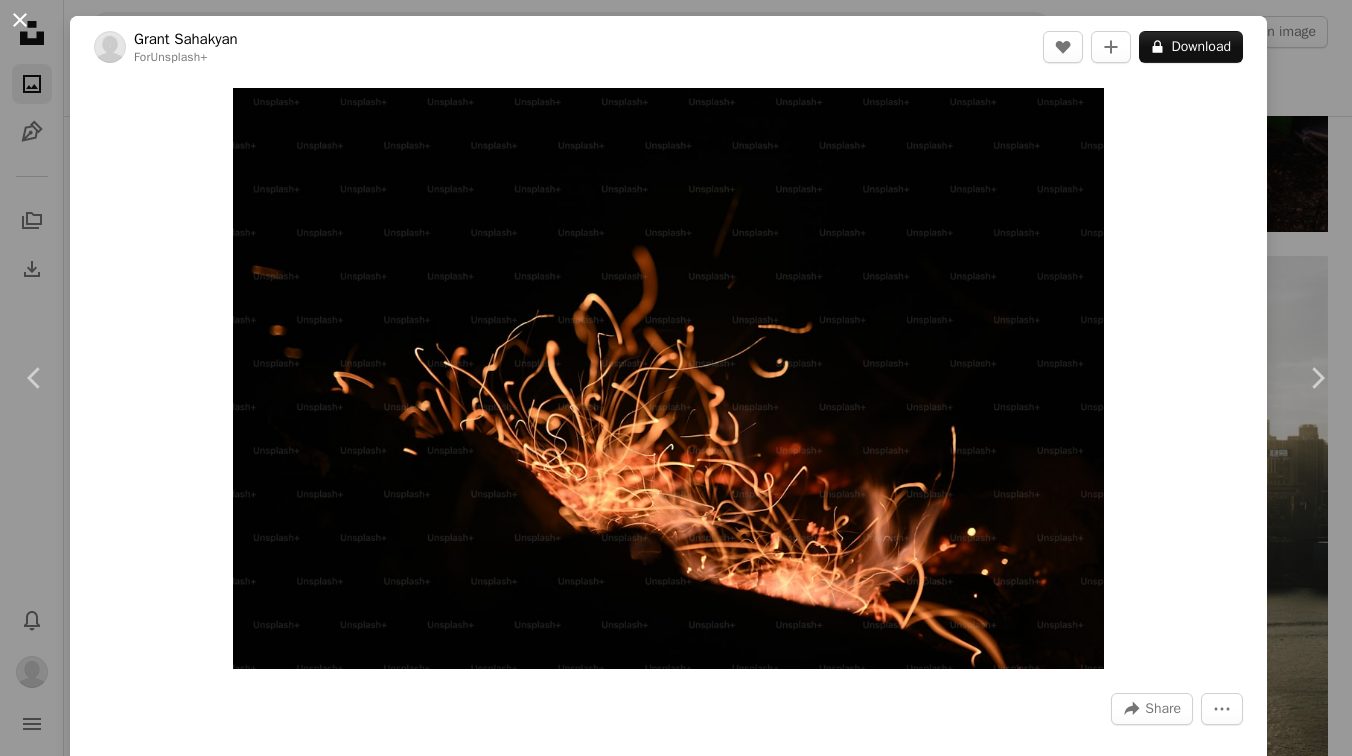 click on "An X shape" at bounding box center (20, 20) 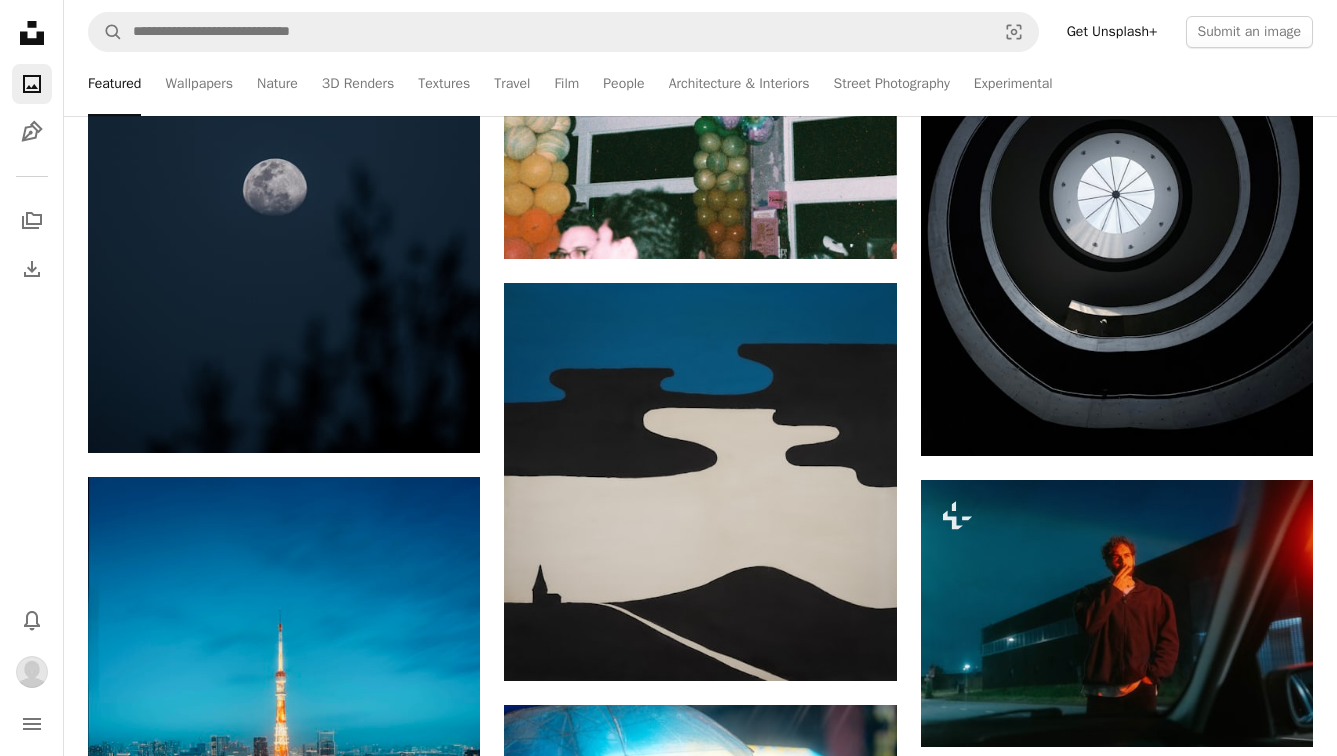 scroll, scrollTop: 0, scrollLeft: 0, axis: both 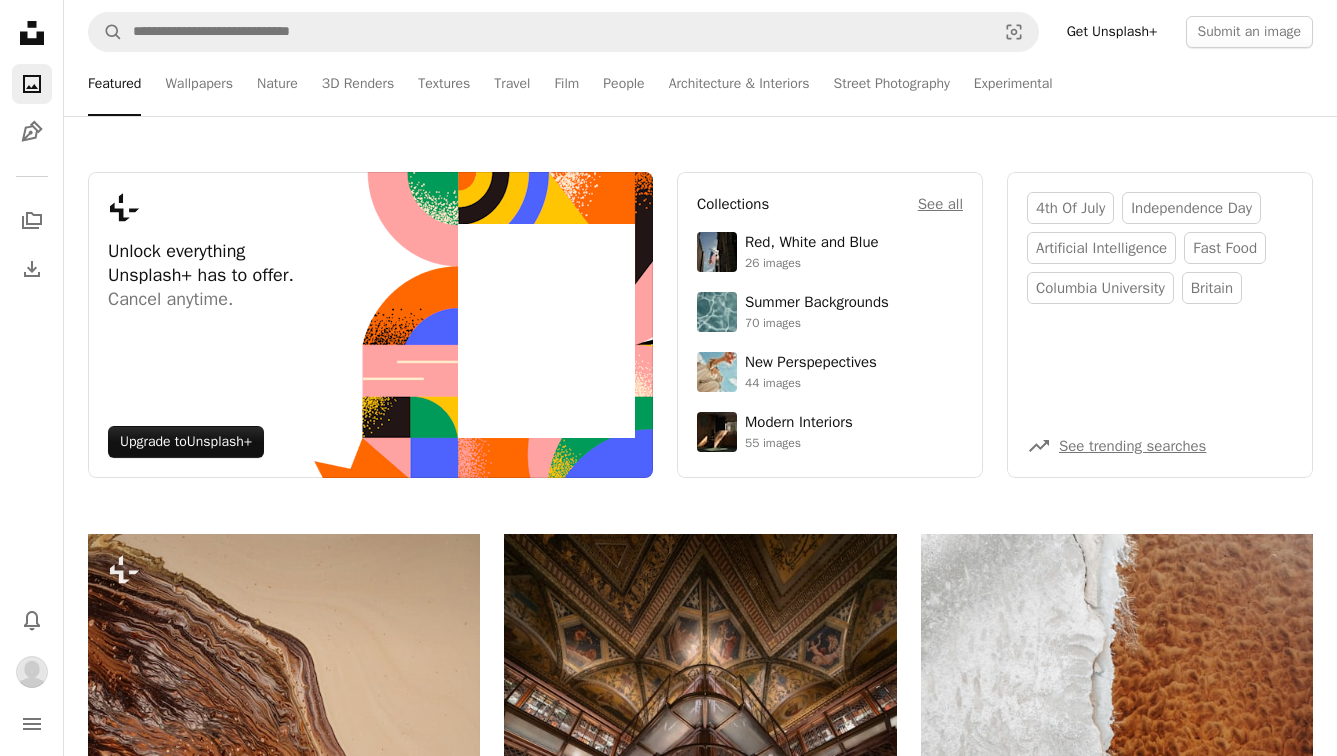 click on "A magnifying glass Visual search Get Unsplash+ Submit an image" at bounding box center (700, 32) 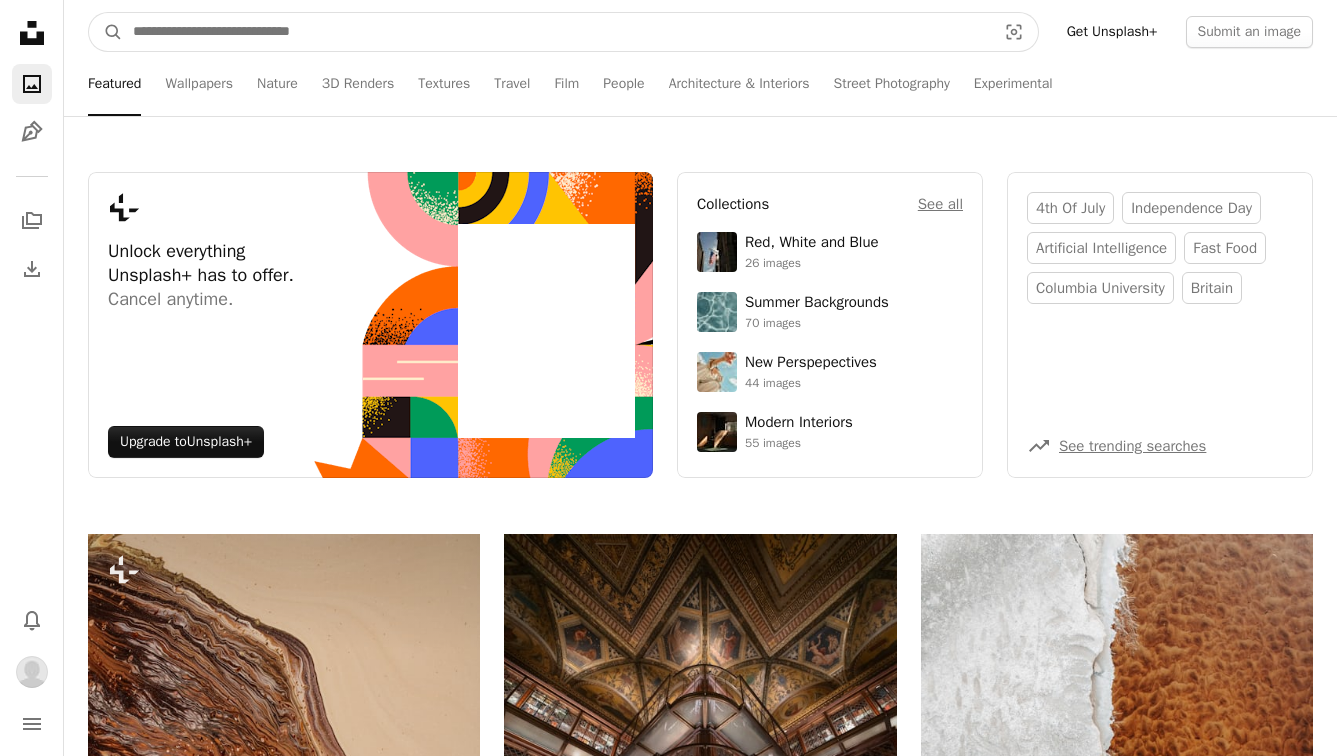 click at bounding box center (556, 32) 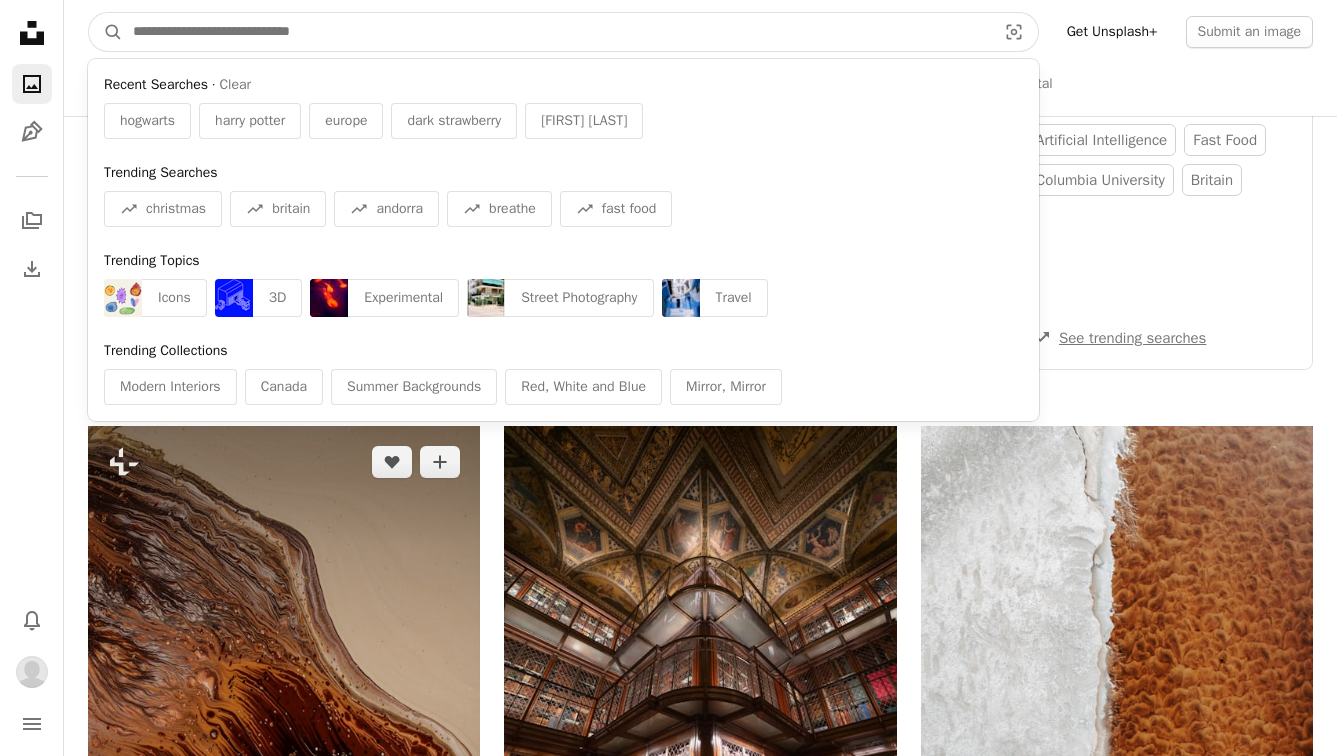 scroll, scrollTop: 129, scrollLeft: 0, axis: vertical 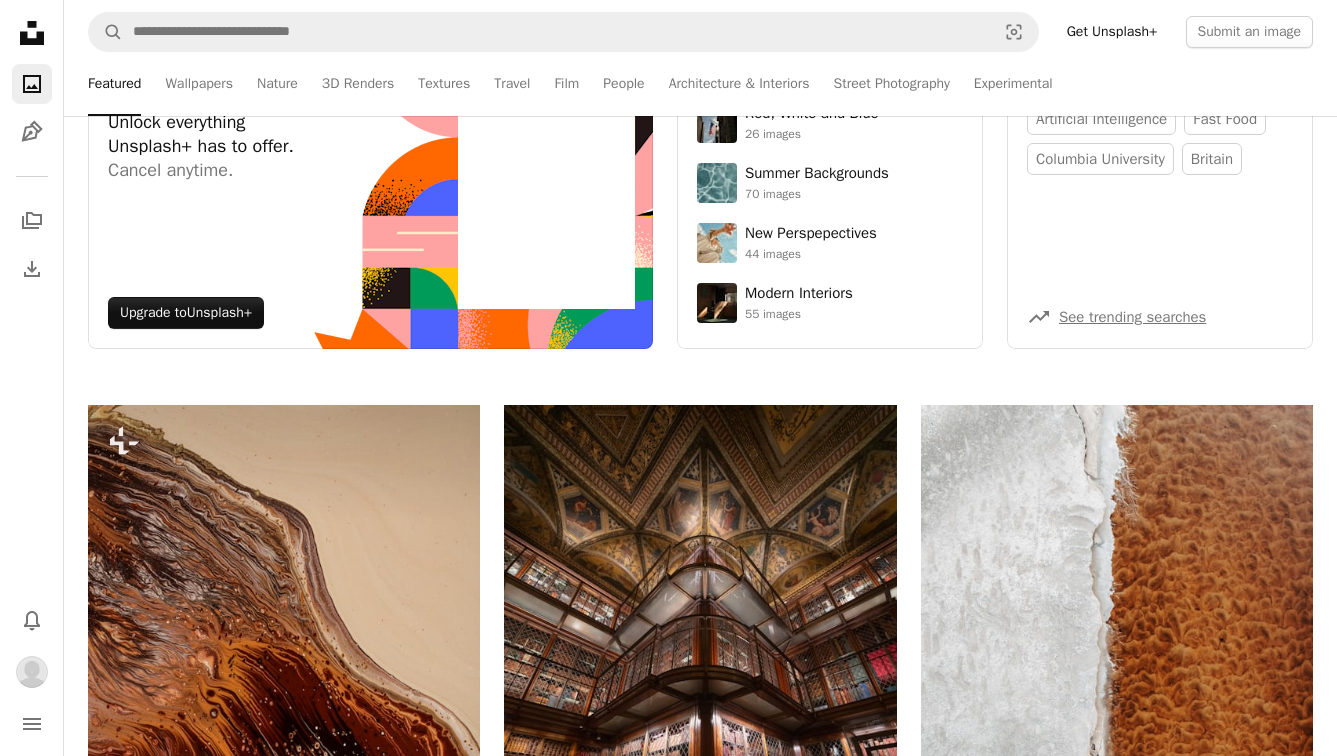 click on "Unsplash logo Unsplash Home A photo Pen Tool A stack of folders Download Photos Chevron down Bell navigation menu" at bounding box center [32, 378] 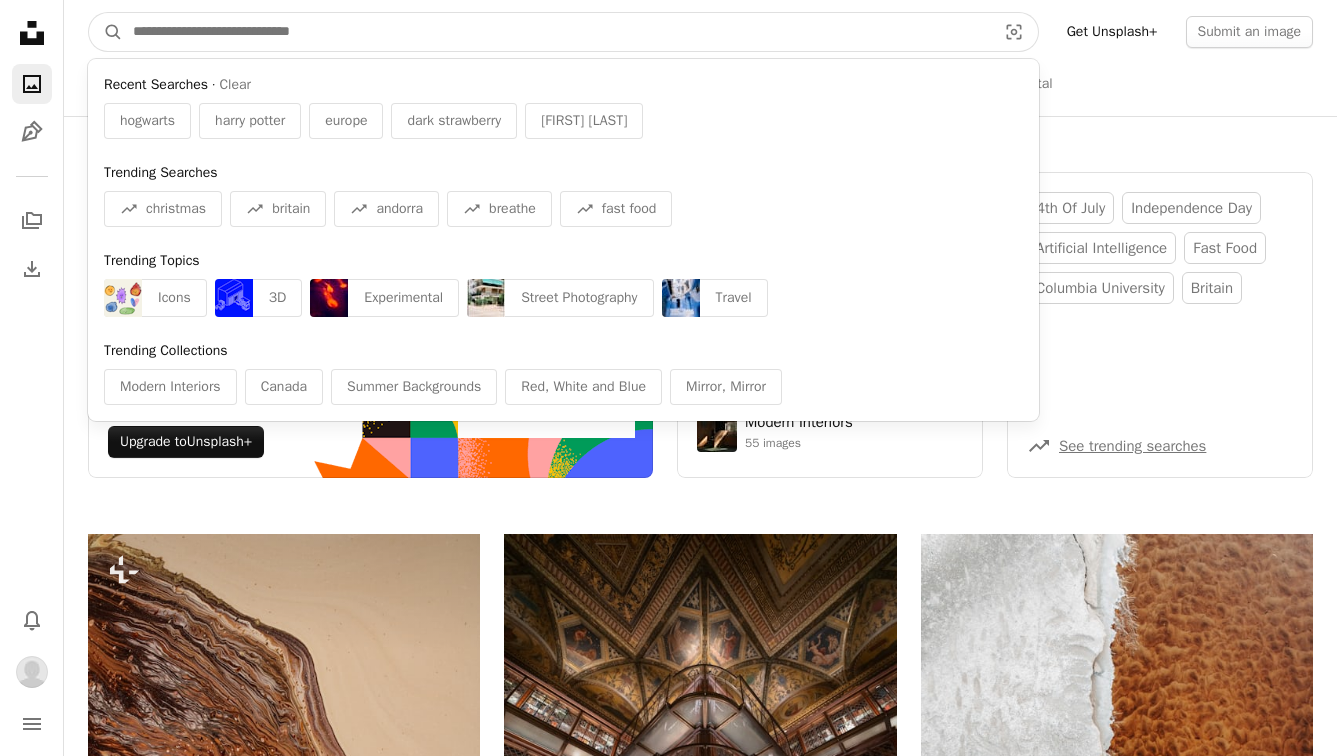 click at bounding box center (556, 32) 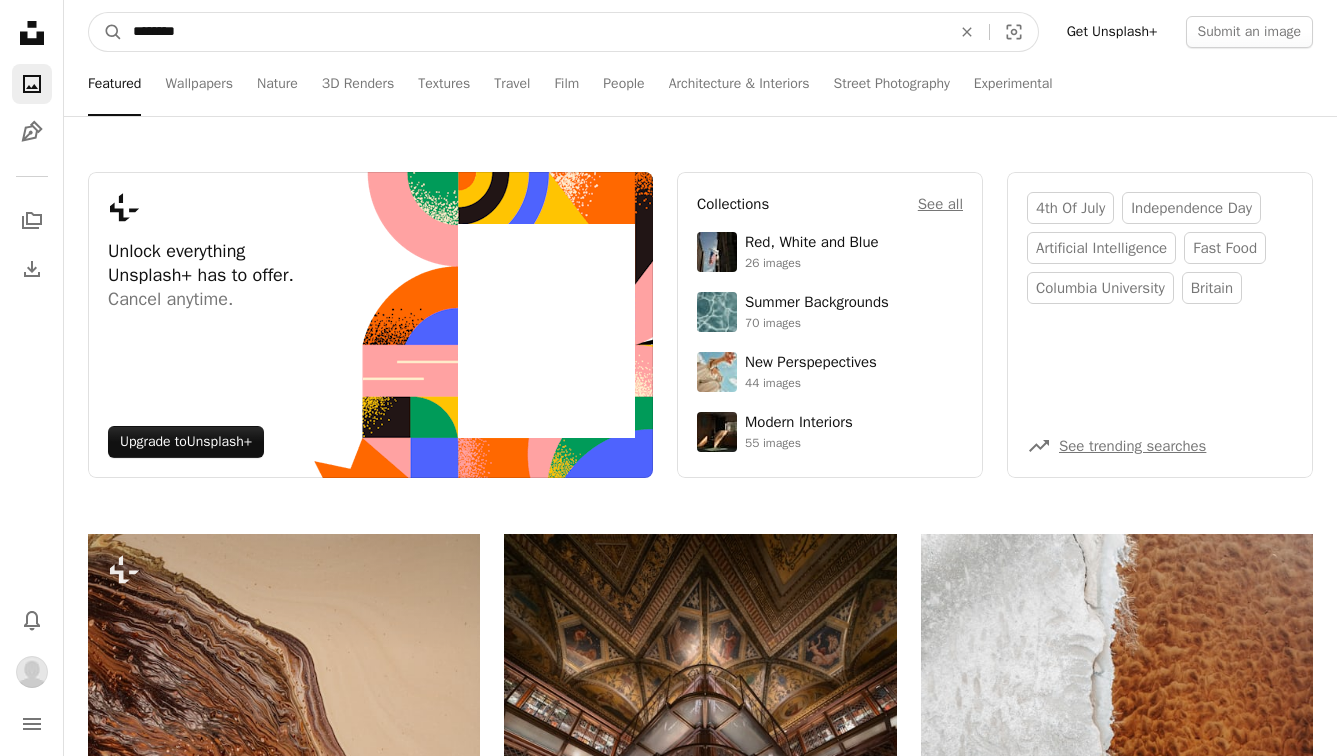 type on "********" 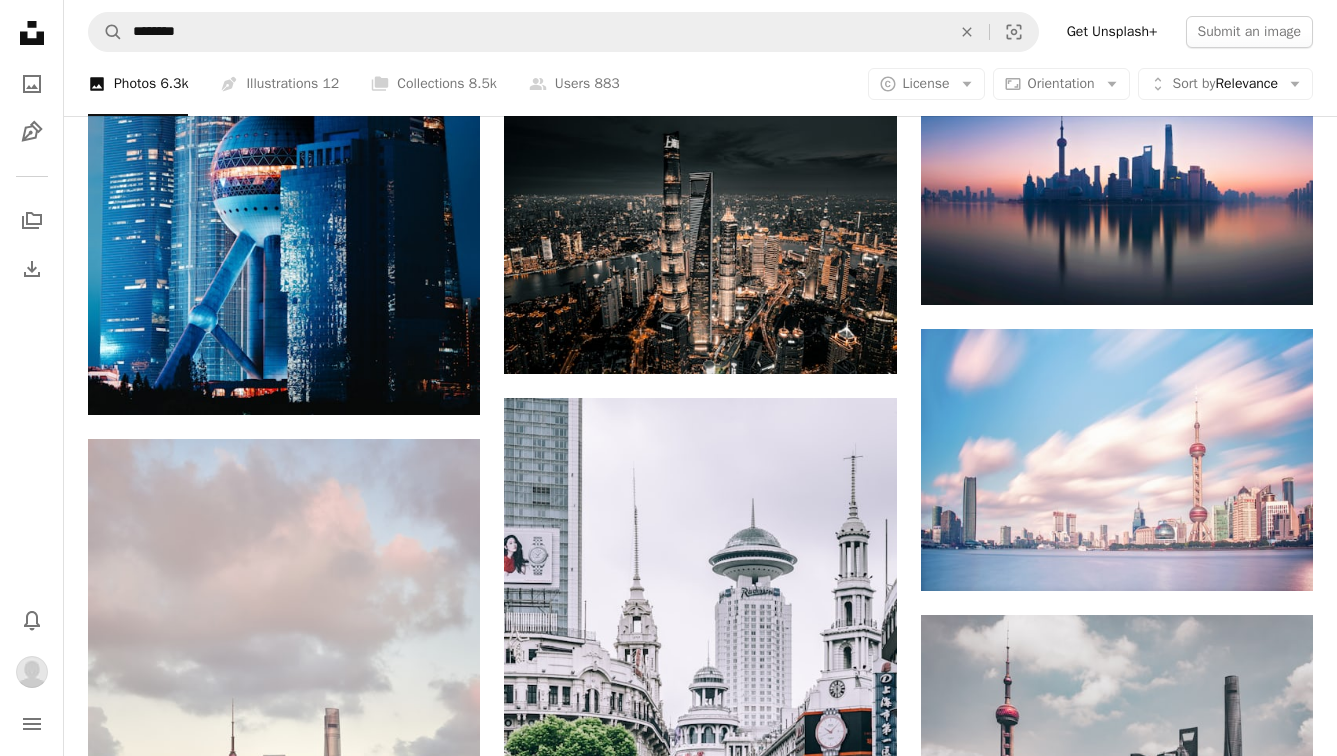 scroll, scrollTop: 959, scrollLeft: 0, axis: vertical 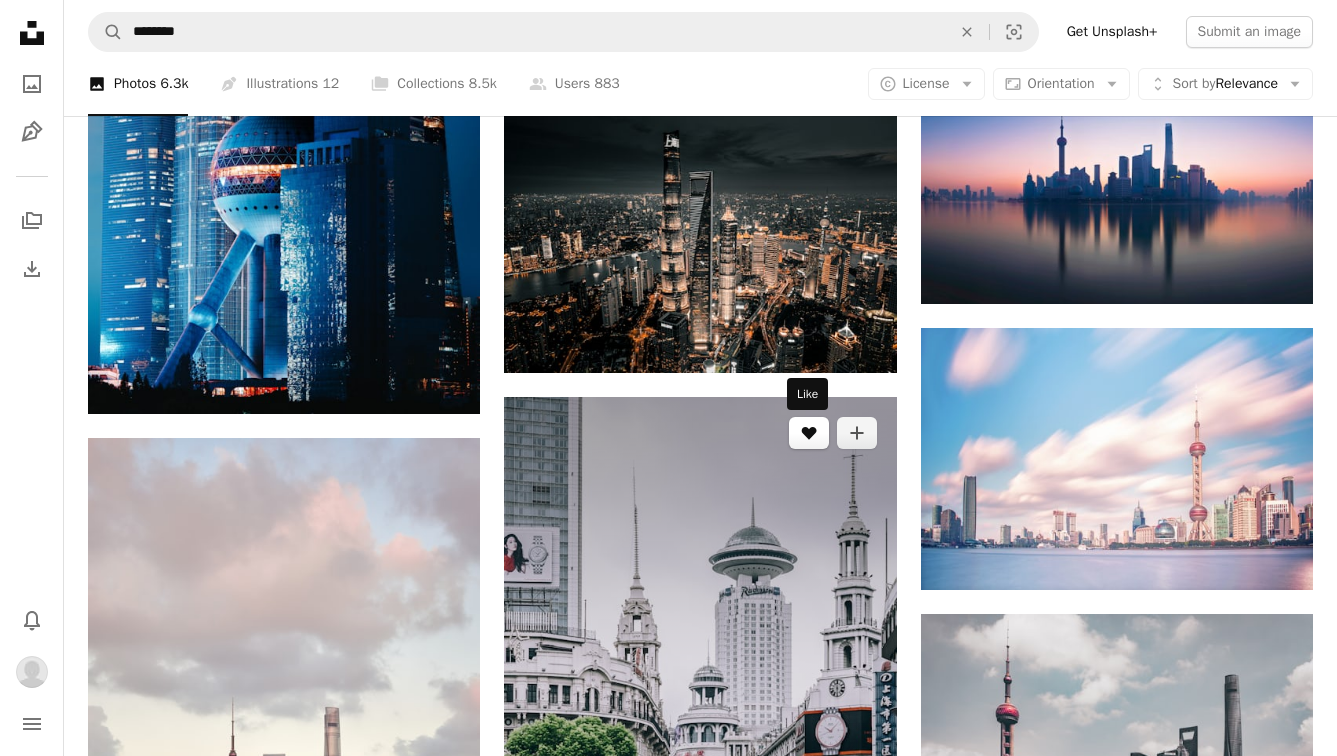 click on "A heart" at bounding box center (809, 433) 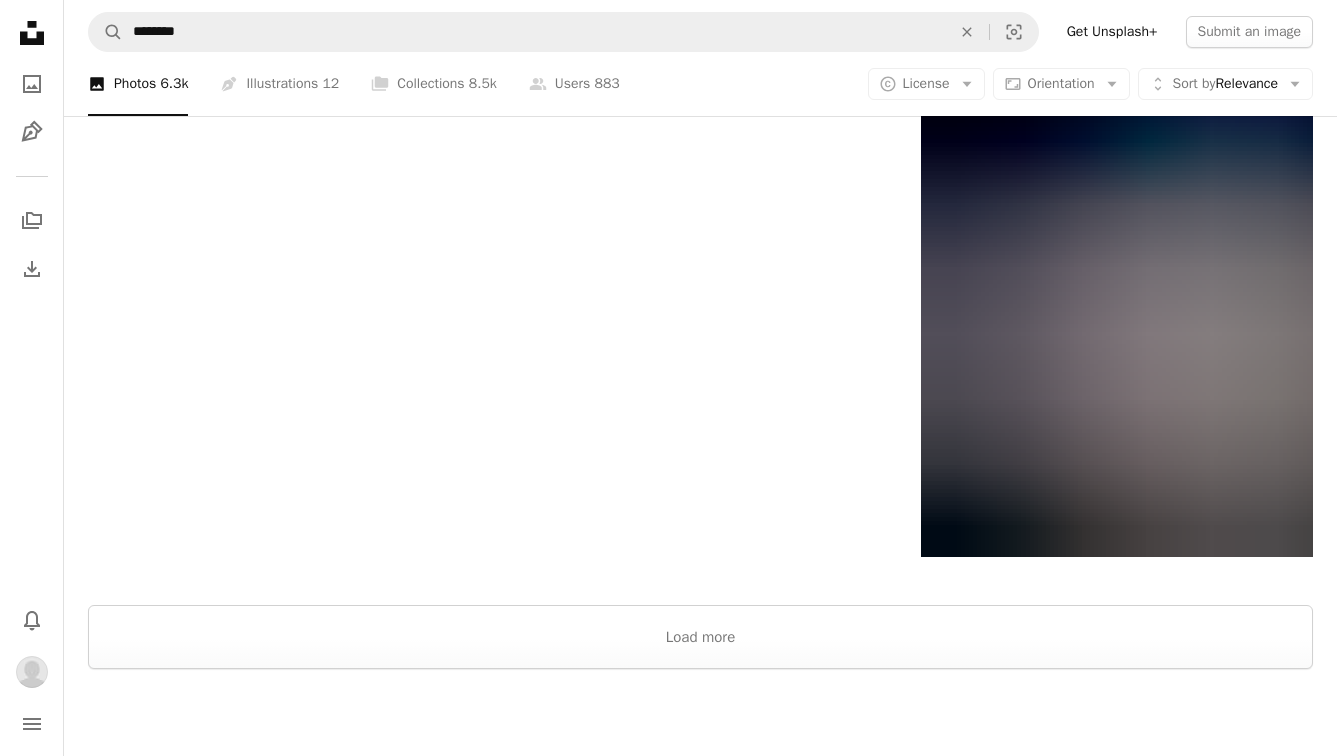scroll, scrollTop: 3308, scrollLeft: 0, axis: vertical 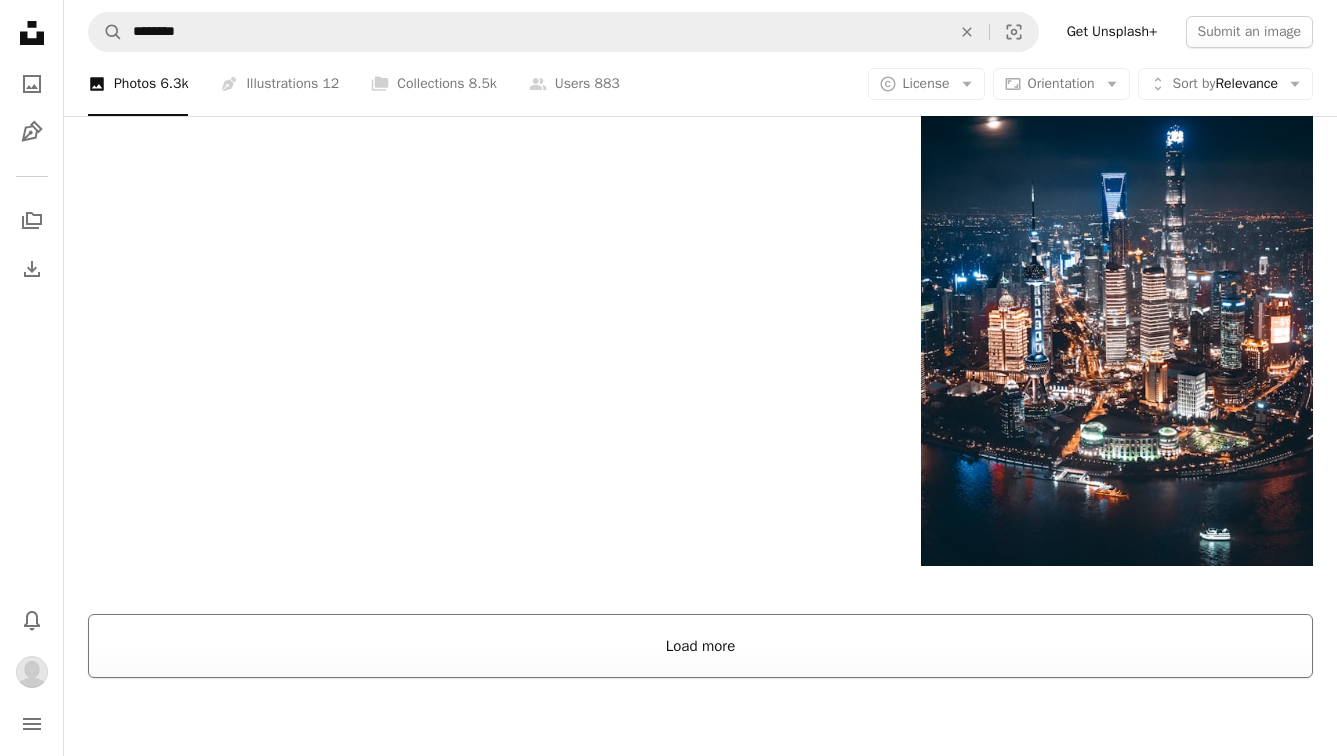 click on "Load more" at bounding box center [700, 646] 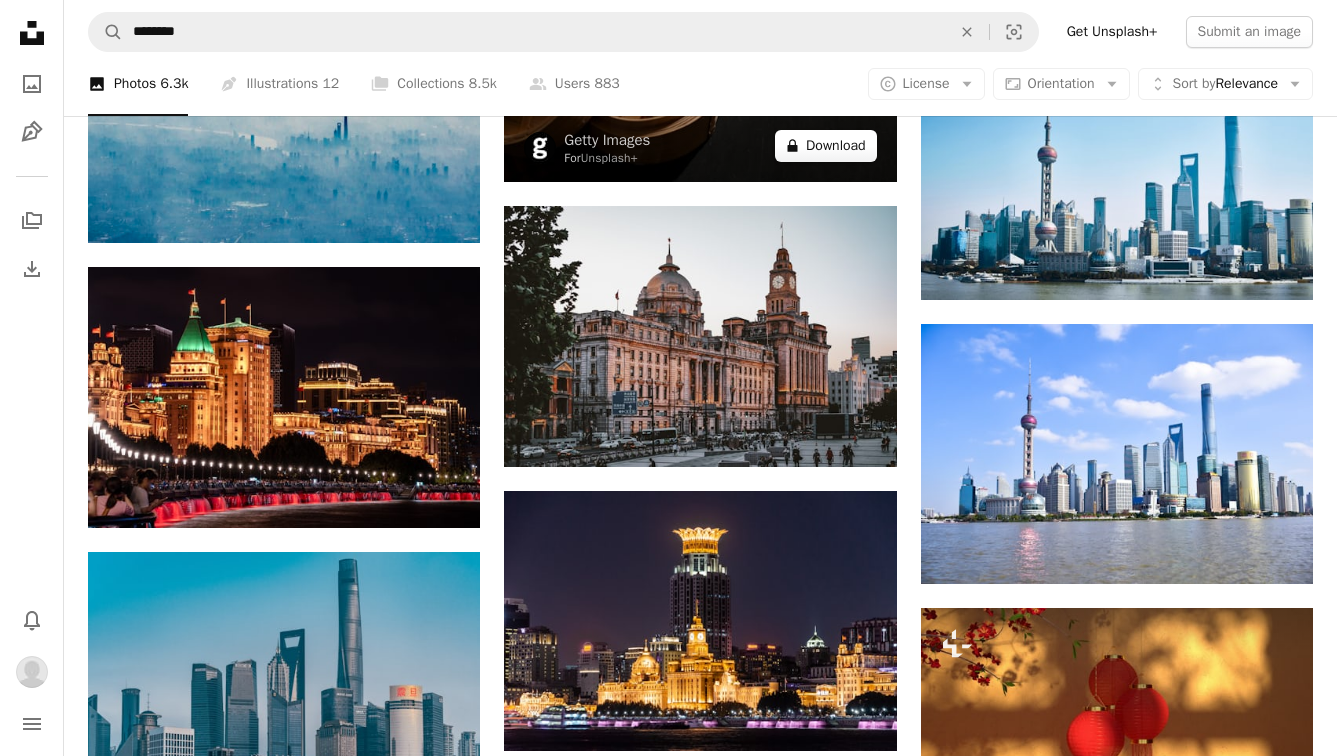 scroll, scrollTop: 8445, scrollLeft: 0, axis: vertical 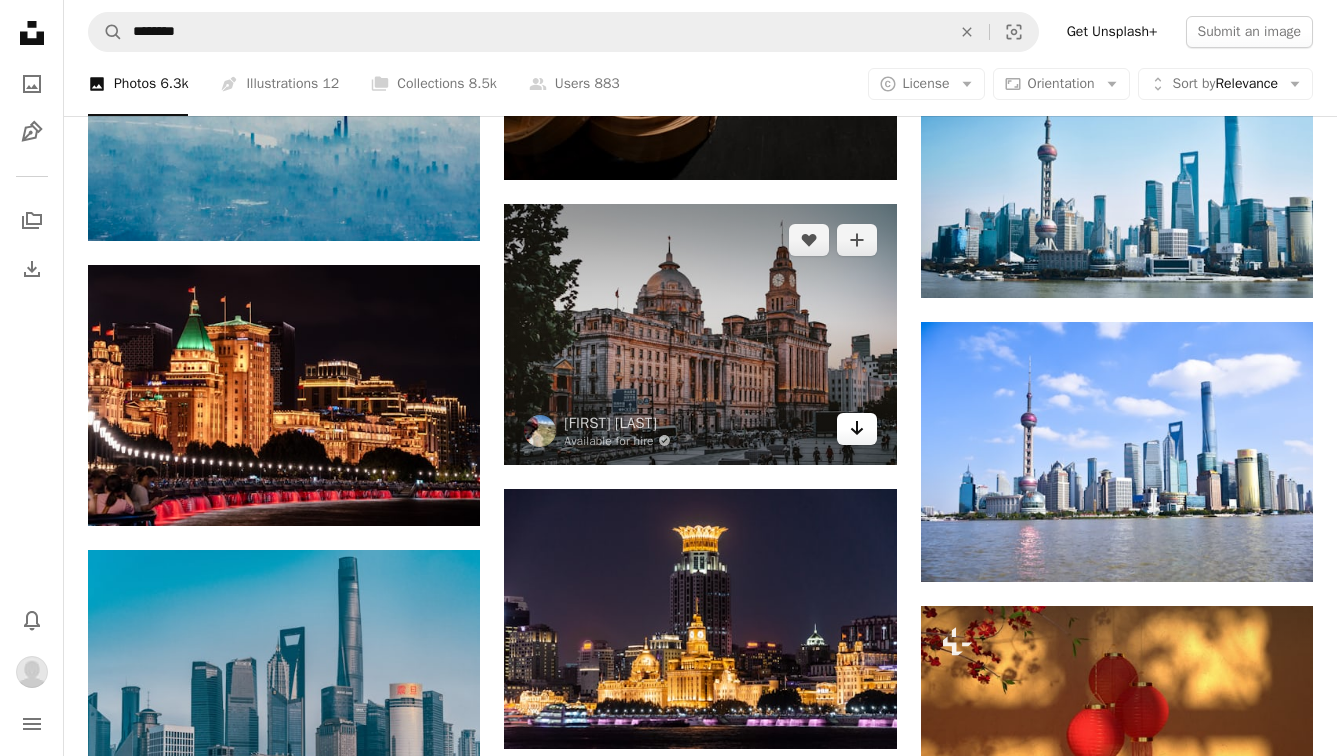 click 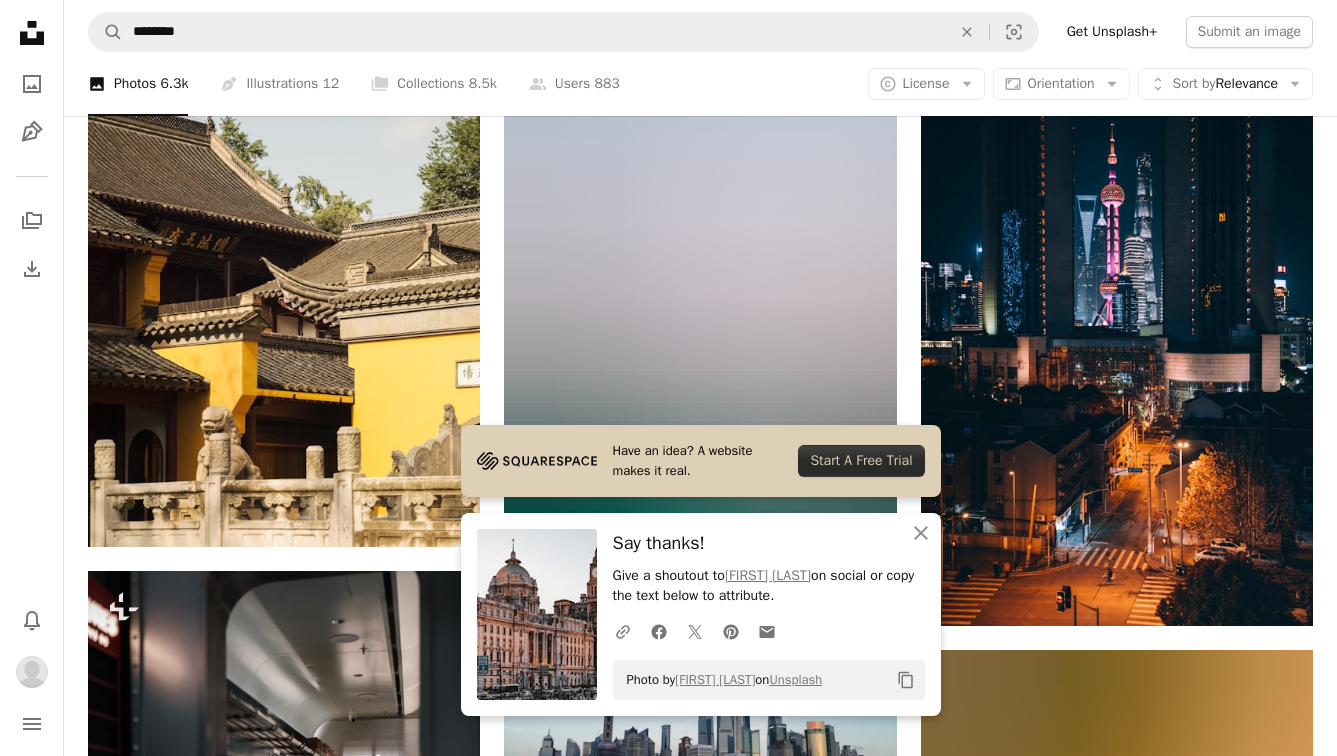 scroll, scrollTop: 9300, scrollLeft: 0, axis: vertical 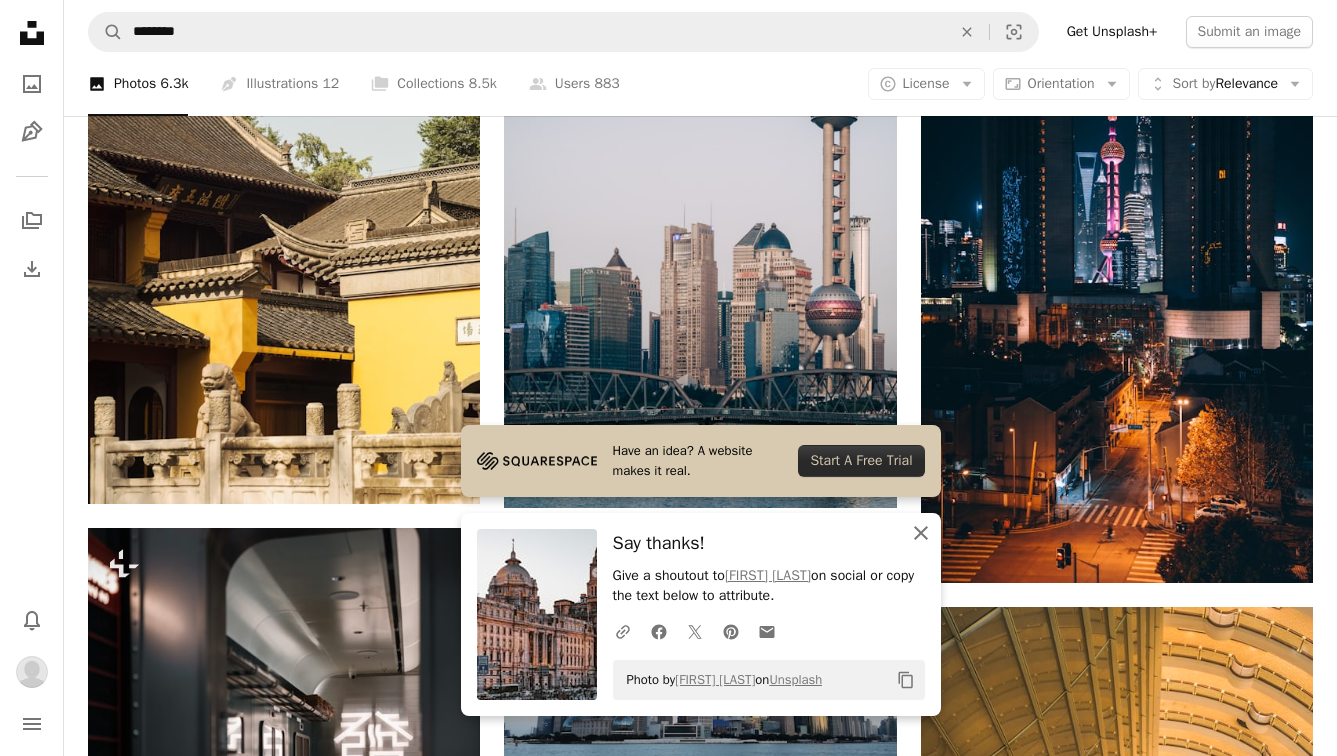 click on "An X shape" 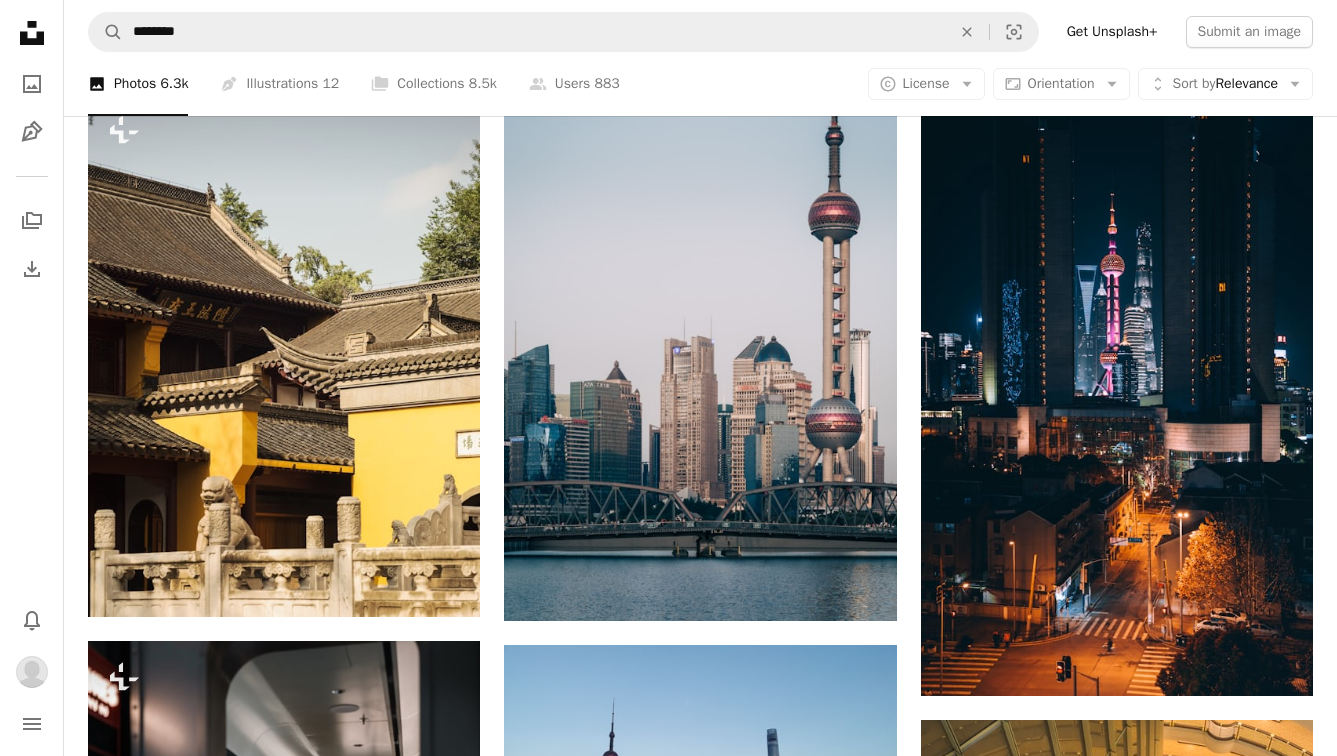 scroll, scrollTop: 9194, scrollLeft: 0, axis: vertical 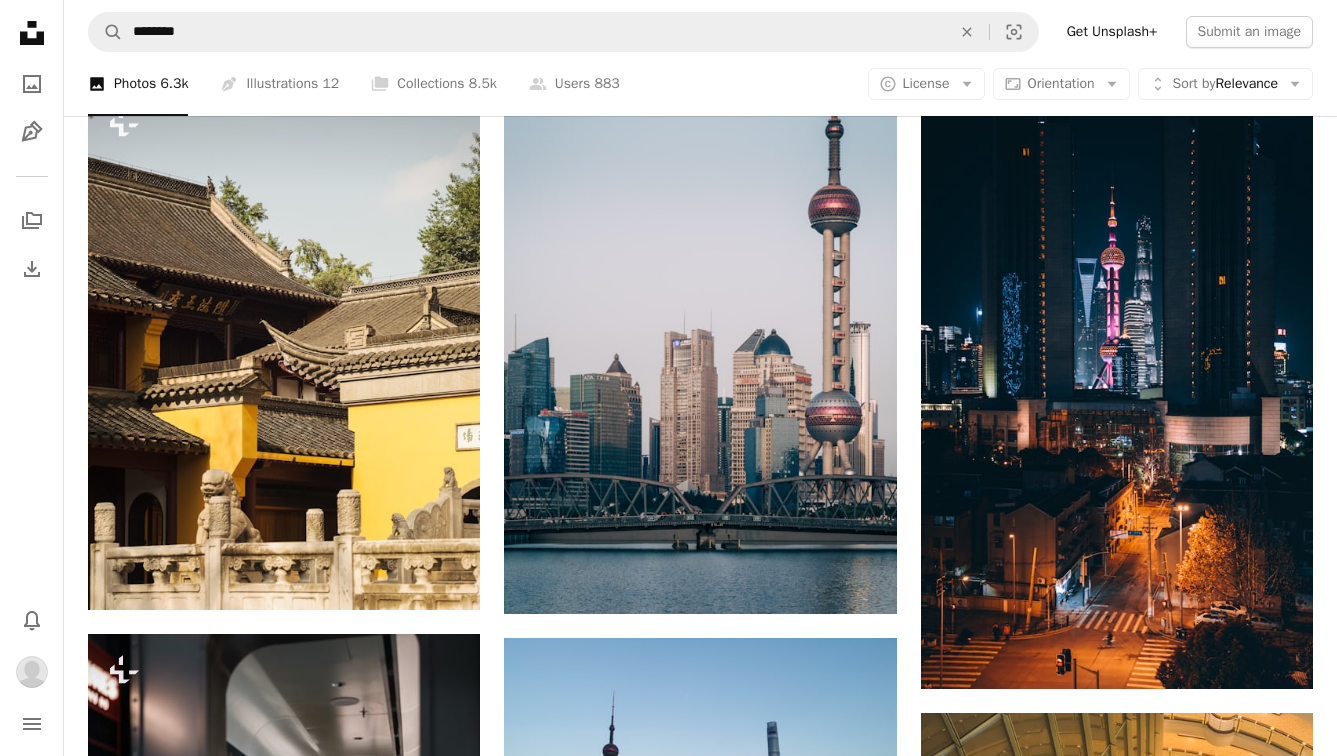 click on "Plus sign for Unsplash+ A heart A plus sign [FIRST] [LAST] For  Unsplash+ A lock Download Plus sign for Unsplash+ A heart A plus sign ZHENYU LUO For  Unsplash+ A lock Download A heart A plus sign Siyuan Hu Available for hire A checkmark inside of a circle Arrow pointing down A heart A plus sign Kido Dong Arrow pointing down Plus sign for Unsplash+ A heart A plus sign Allison Saeng For  Unsplash+ A lock Download Plus sign for Unsplash+ A heart A plus sign George Dagerotip For  Unsplash+ A lock Download A heart A plus sign Kin Li Available for hire A checkmark inside of a circle Arrow pointing down Plus sign for Unsplash+ A heart A plus sign Dylann Hendricks | 딜란 For  Unsplash+ A lock Download Plus sign for Unsplash+ A heart A plus sign Dylann Hendricks | 딜란 For  Unsplash+ A lock Download A heart A plus sign Ming Han Low Arrow pointing down –– ––– –––  –– ––– –  ––– –––  ––––  –   – –– –––  – – ––– –– –– –––– ––" at bounding box center [700, -2460] 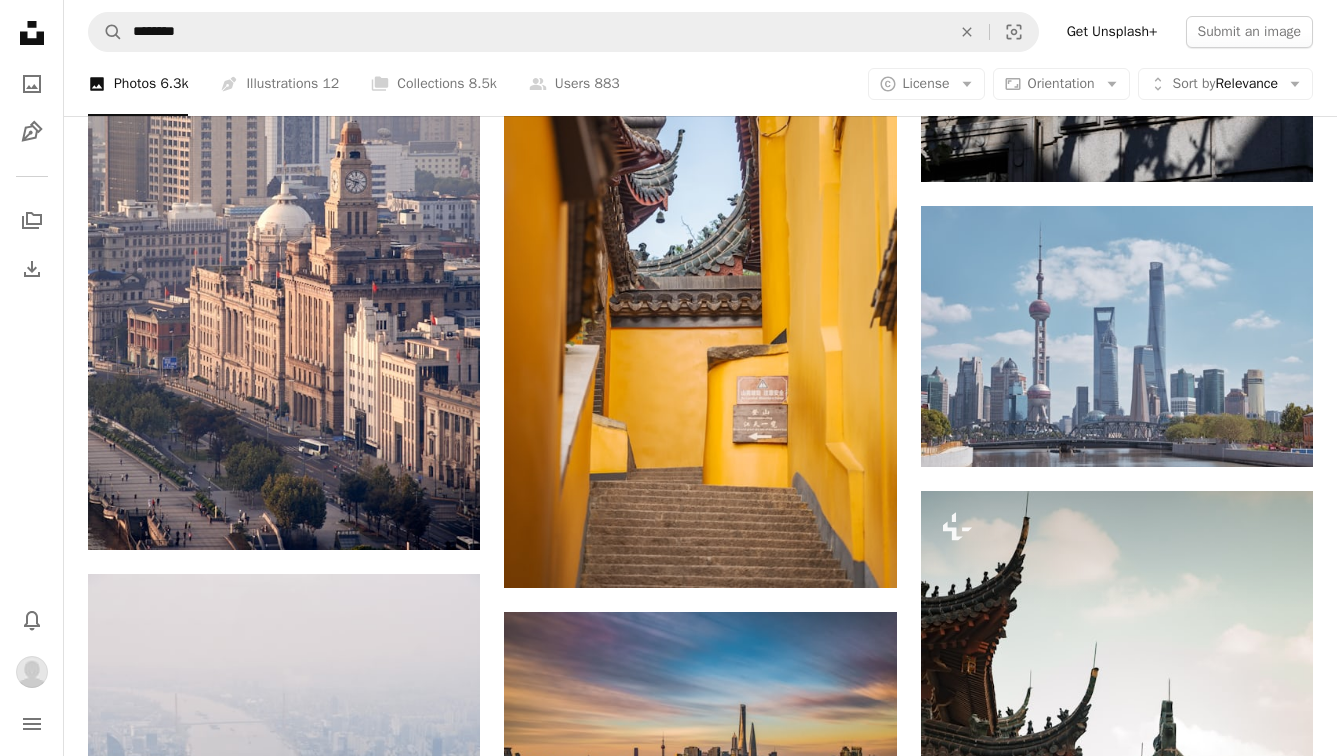 scroll, scrollTop: 10715, scrollLeft: 0, axis: vertical 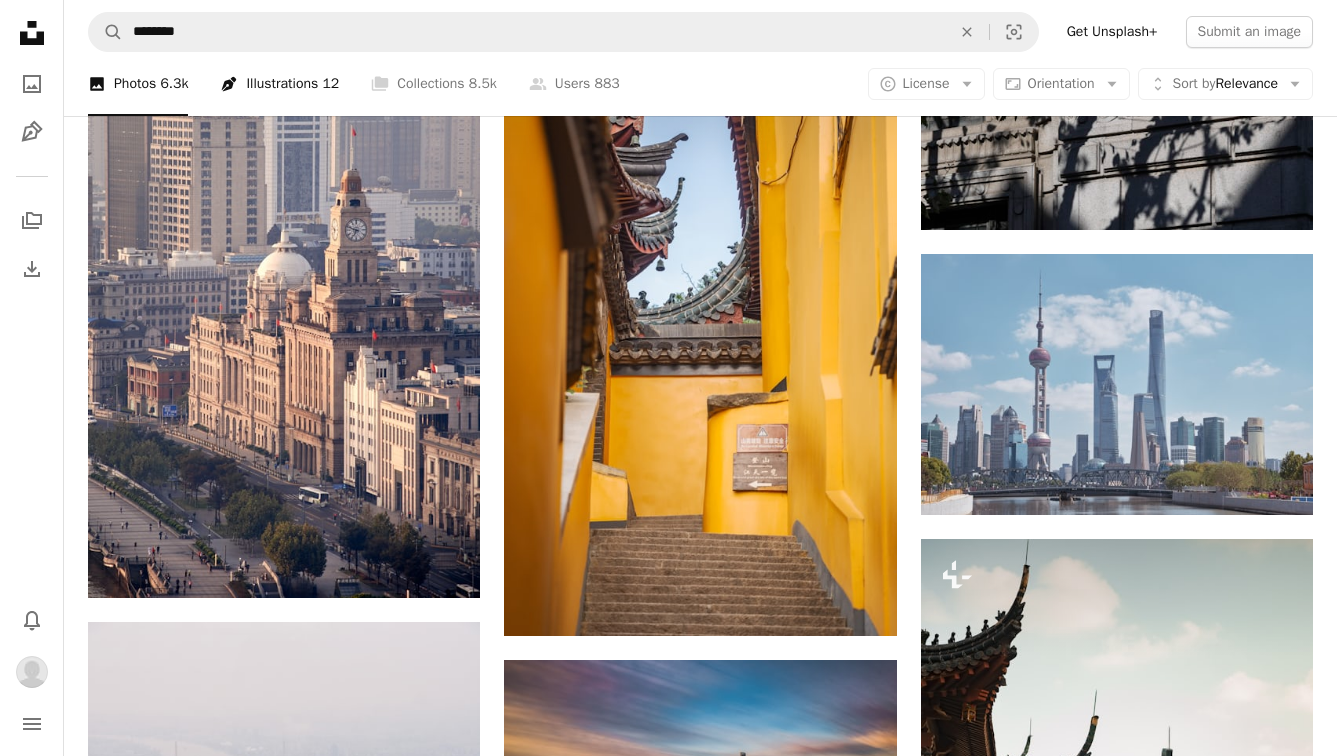 click on "Pen Tool Illustrations   12" at bounding box center [279, 84] 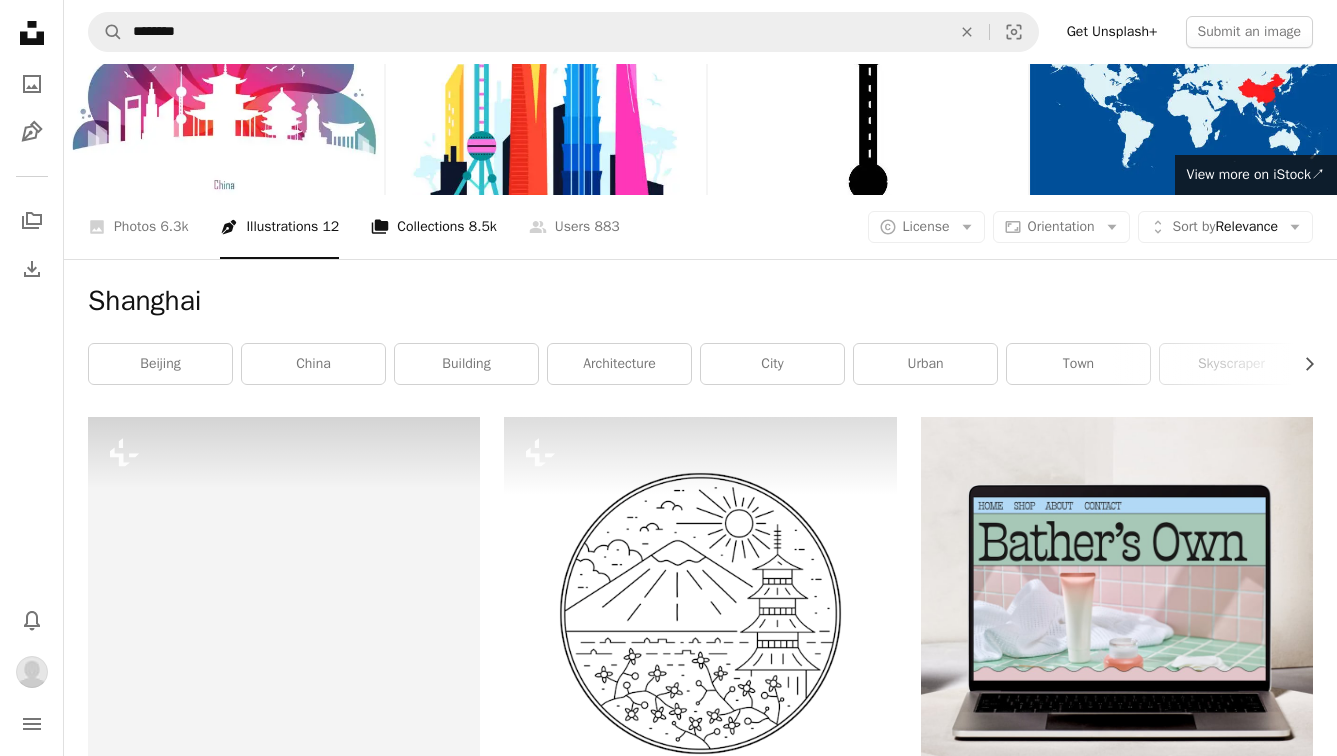 scroll, scrollTop: 66, scrollLeft: 0, axis: vertical 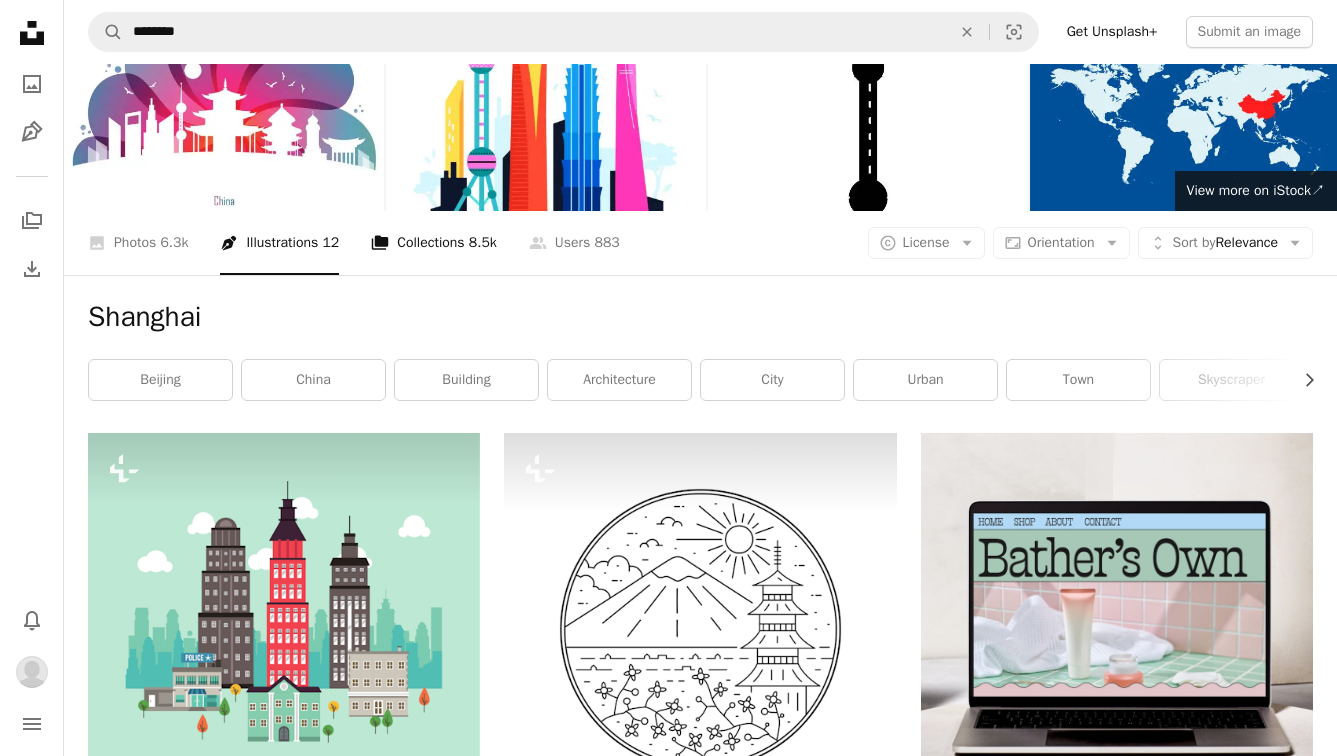 click on "A stack of folders Collections   8.5k" at bounding box center (434, 243) 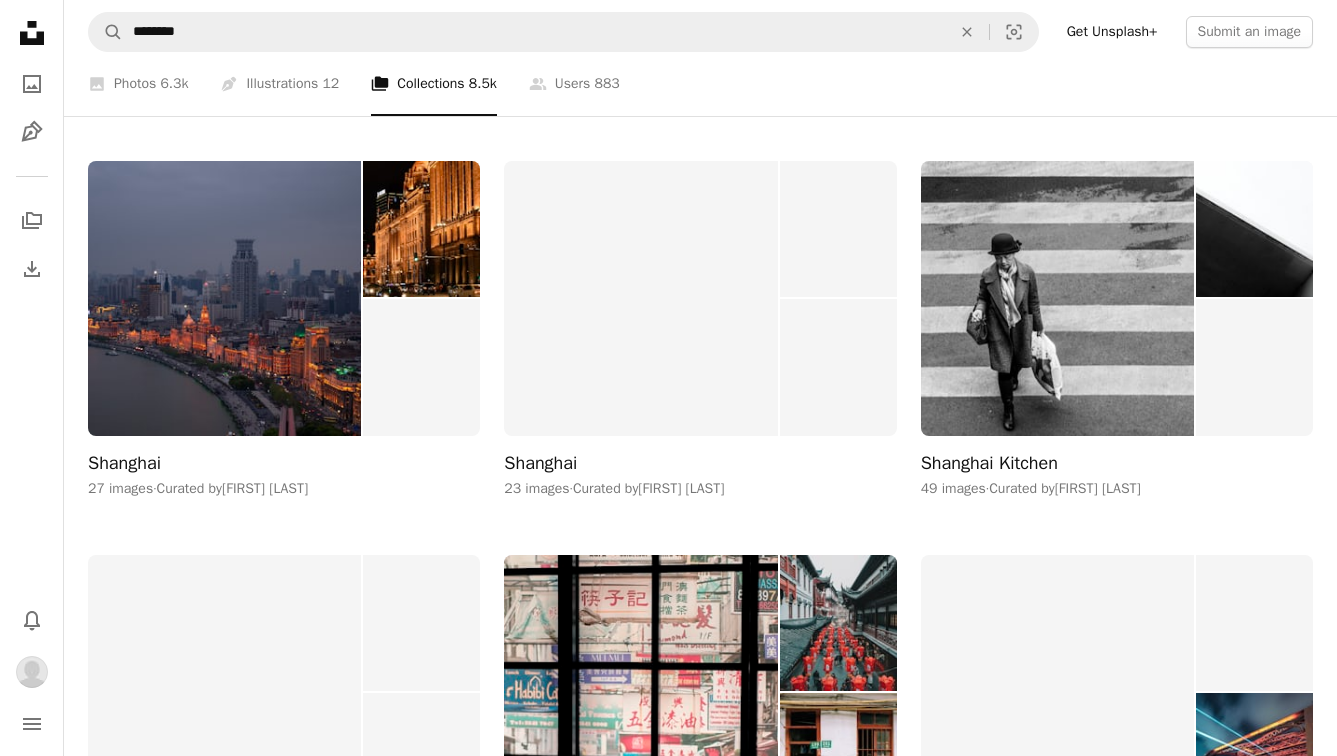 scroll, scrollTop: 1543, scrollLeft: 0, axis: vertical 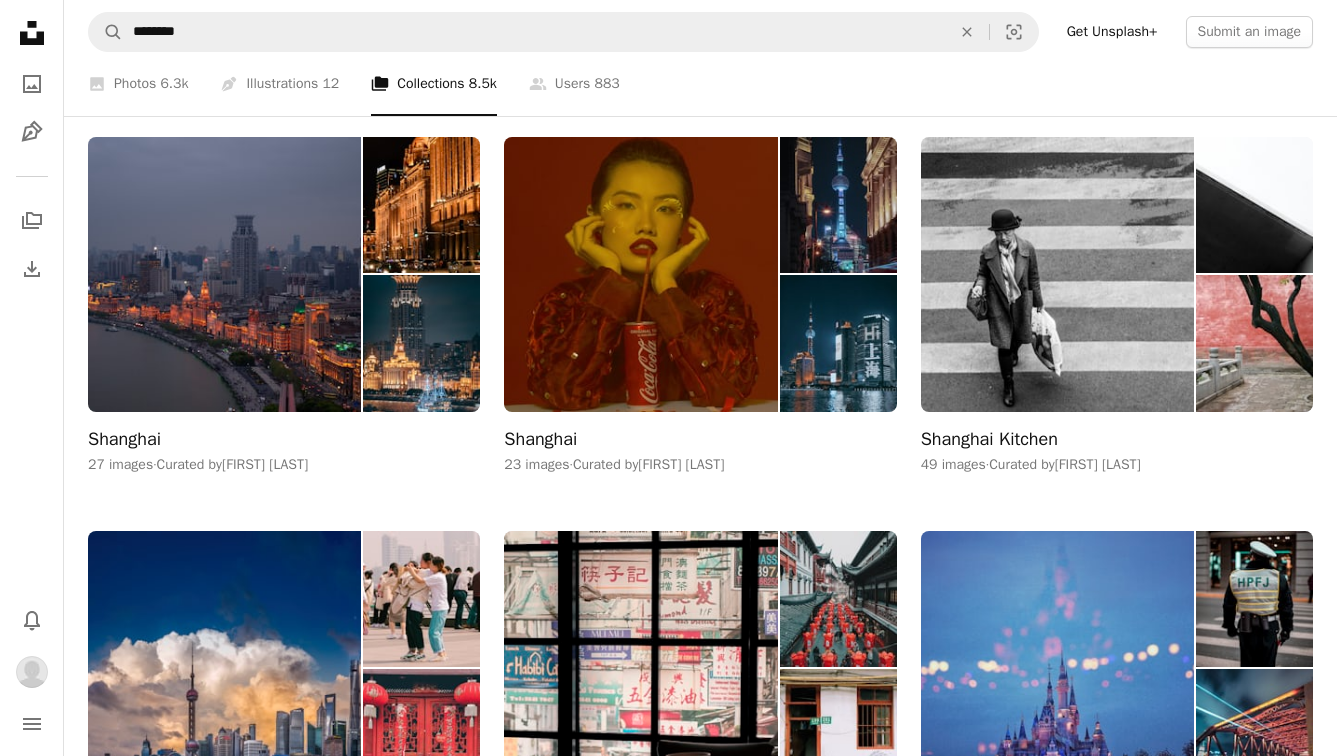 click at bounding box center (224, 274) 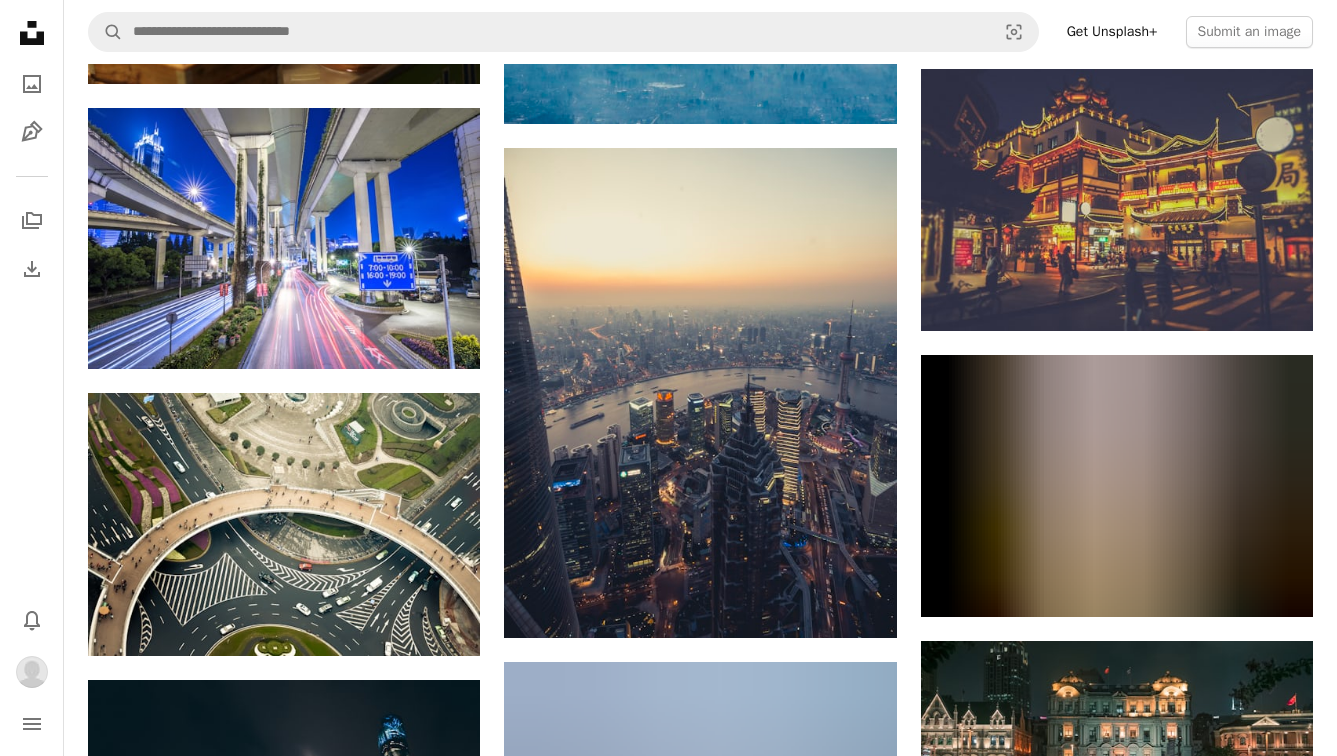 scroll, scrollTop: 2071, scrollLeft: 0, axis: vertical 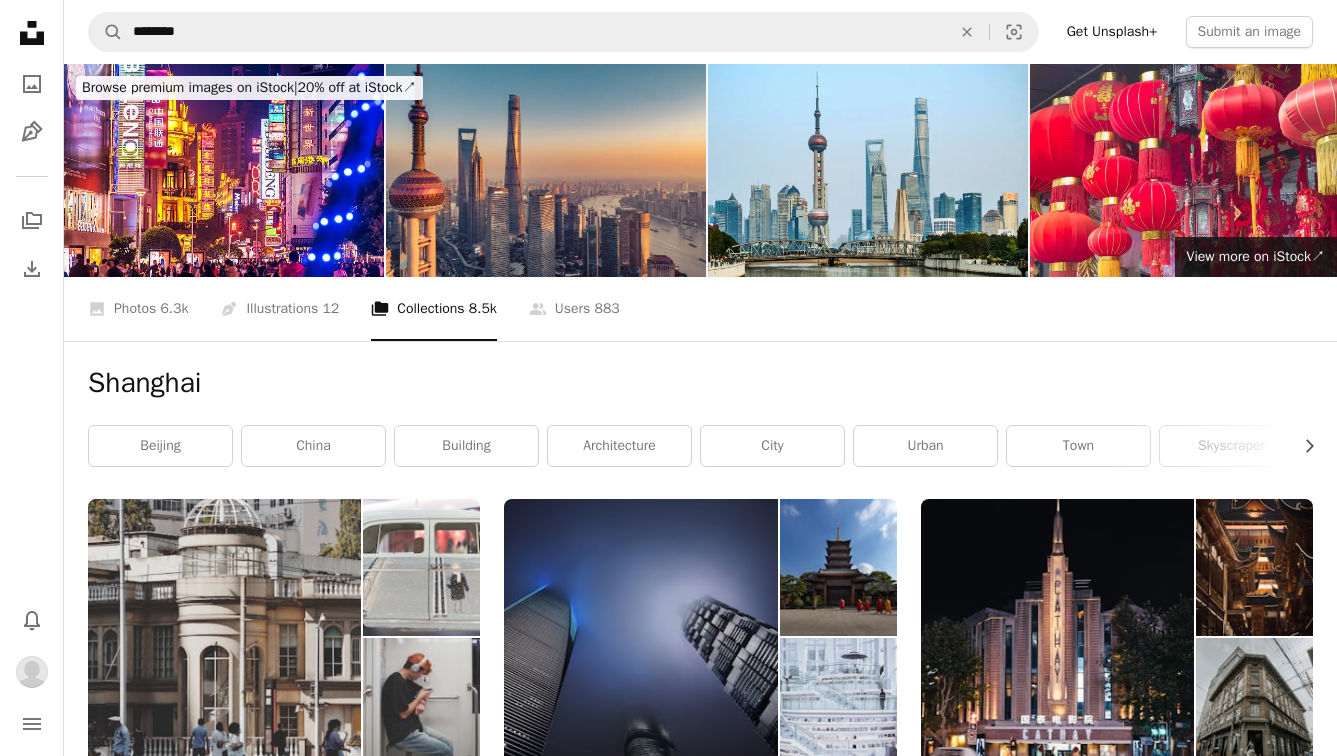 click at bounding box center [224, 636] 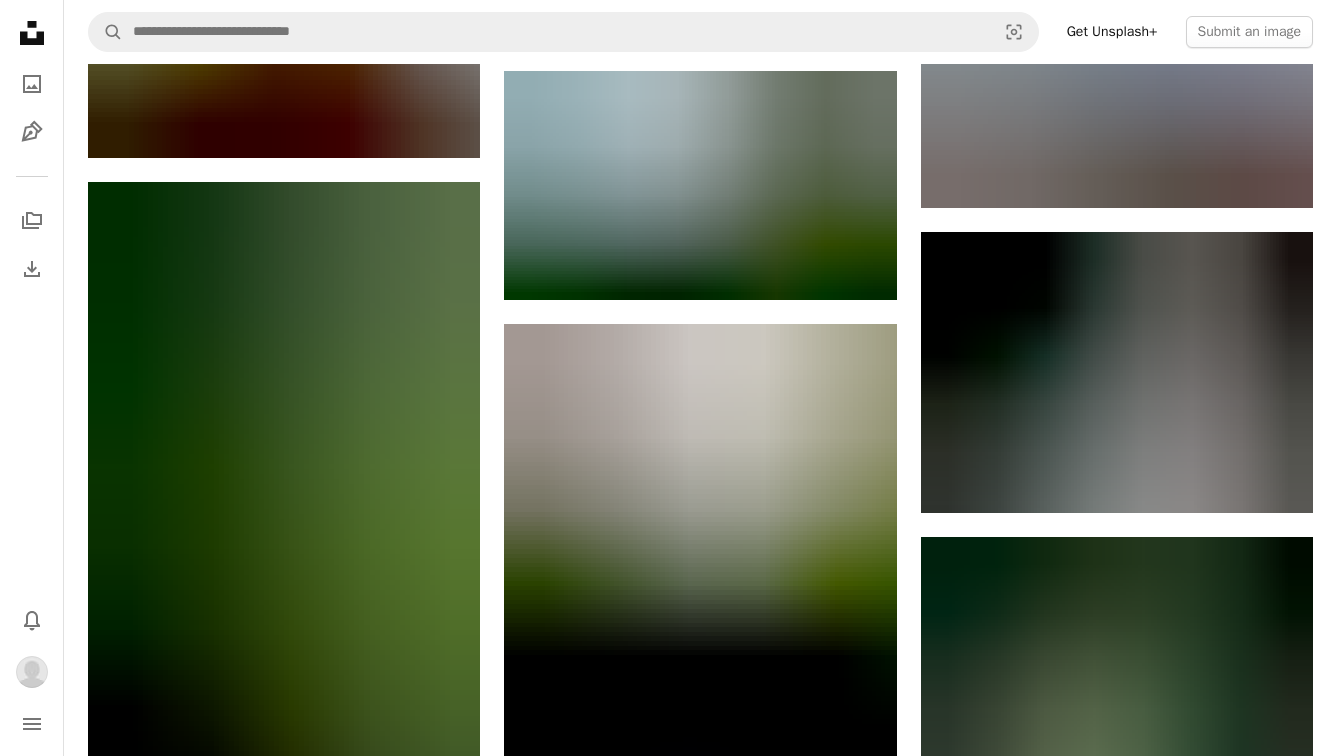 scroll, scrollTop: 6997, scrollLeft: 0, axis: vertical 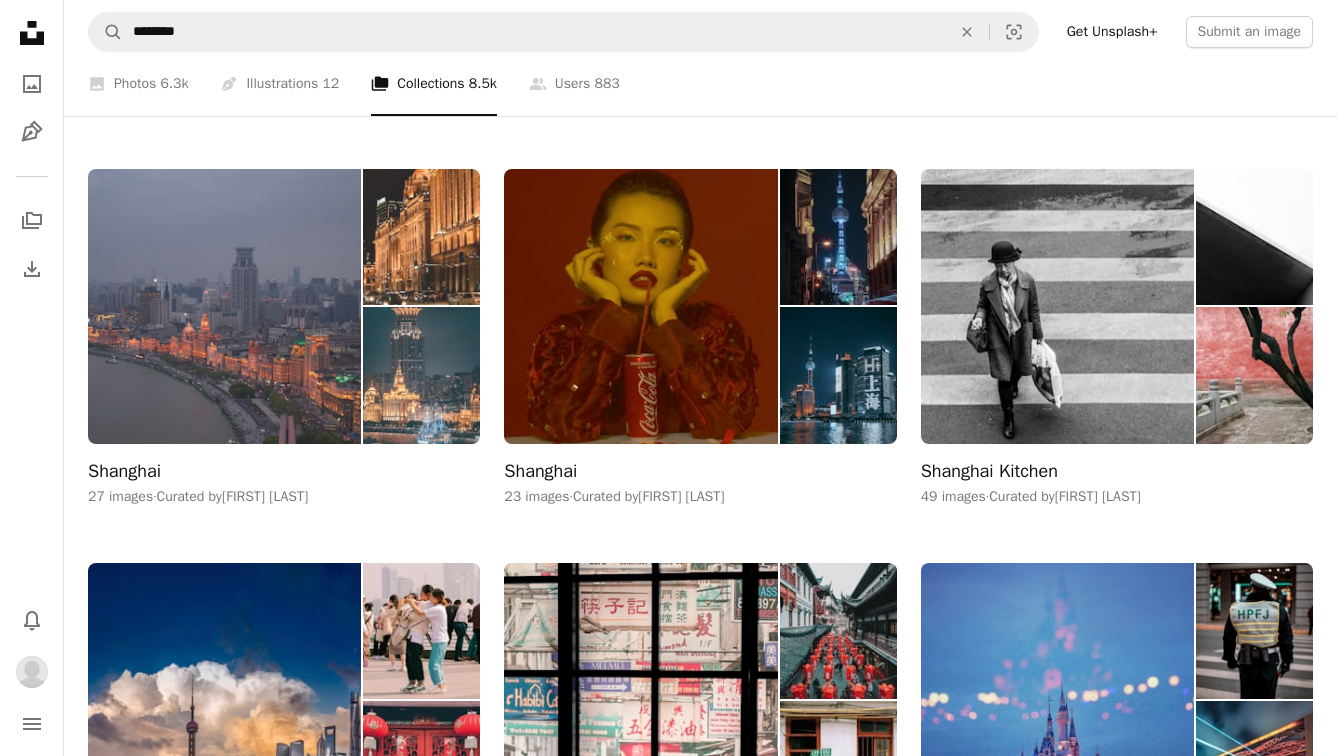 click at bounding box center [224, 306] 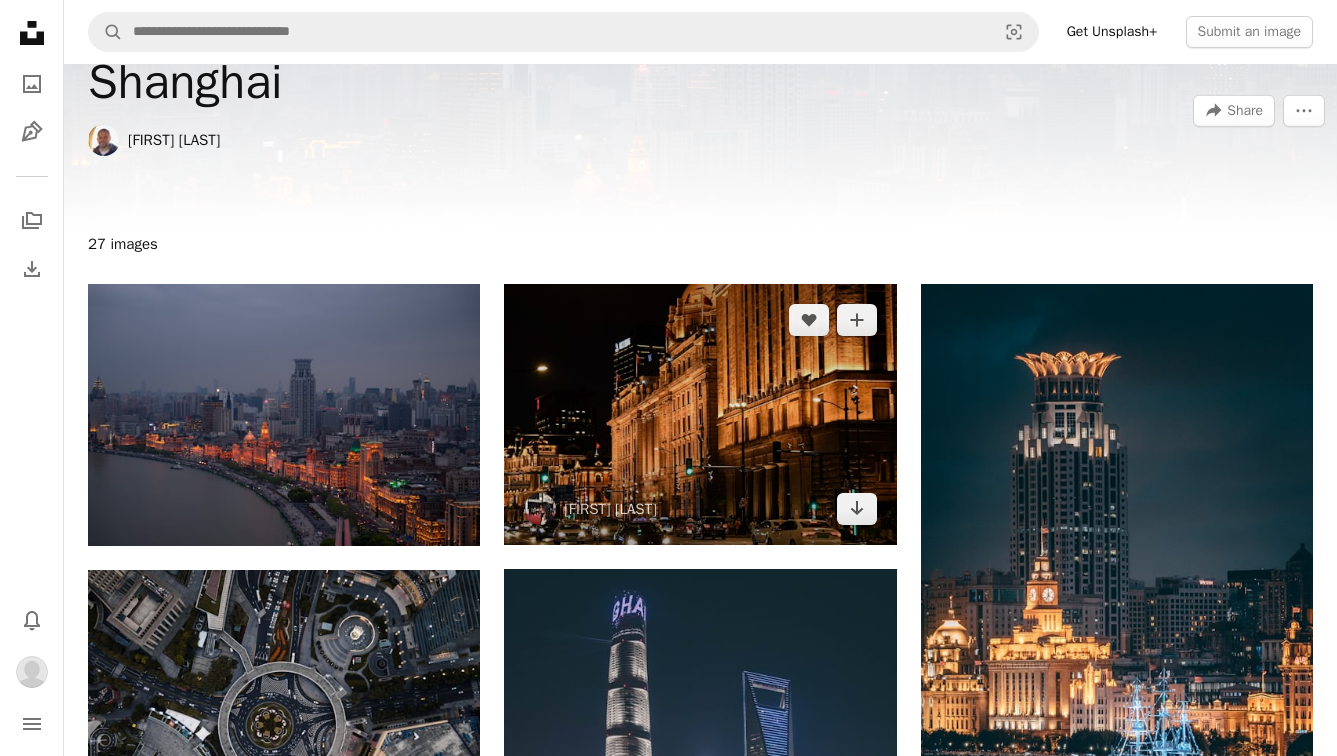 scroll, scrollTop: 20, scrollLeft: 0, axis: vertical 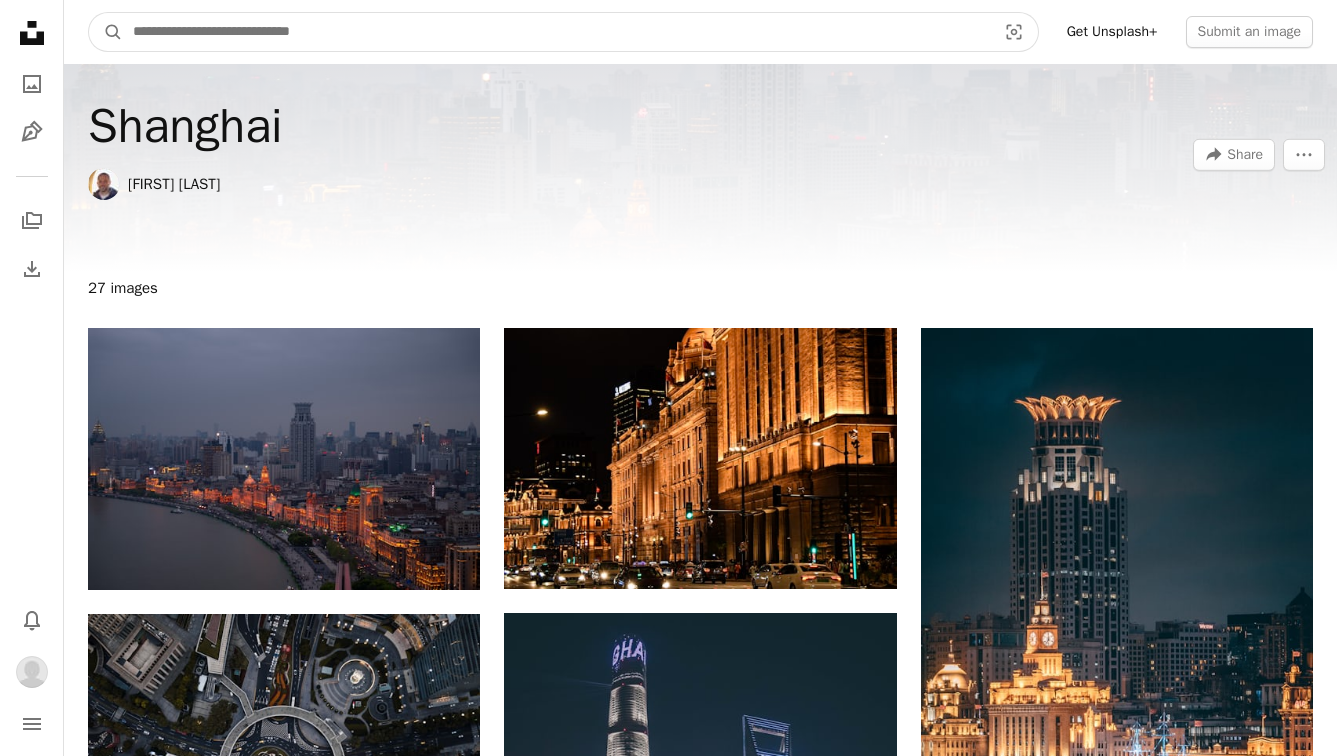 click at bounding box center (556, 32) 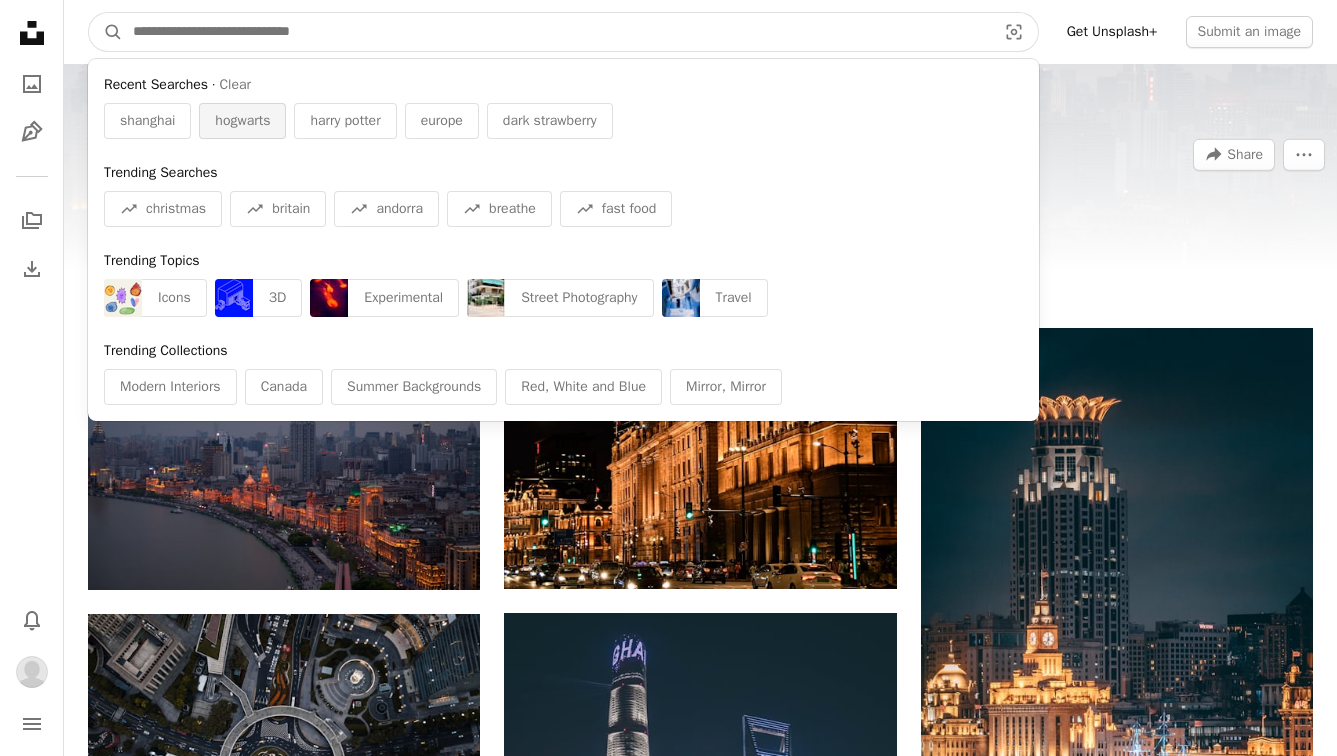 scroll, scrollTop: 0, scrollLeft: 0, axis: both 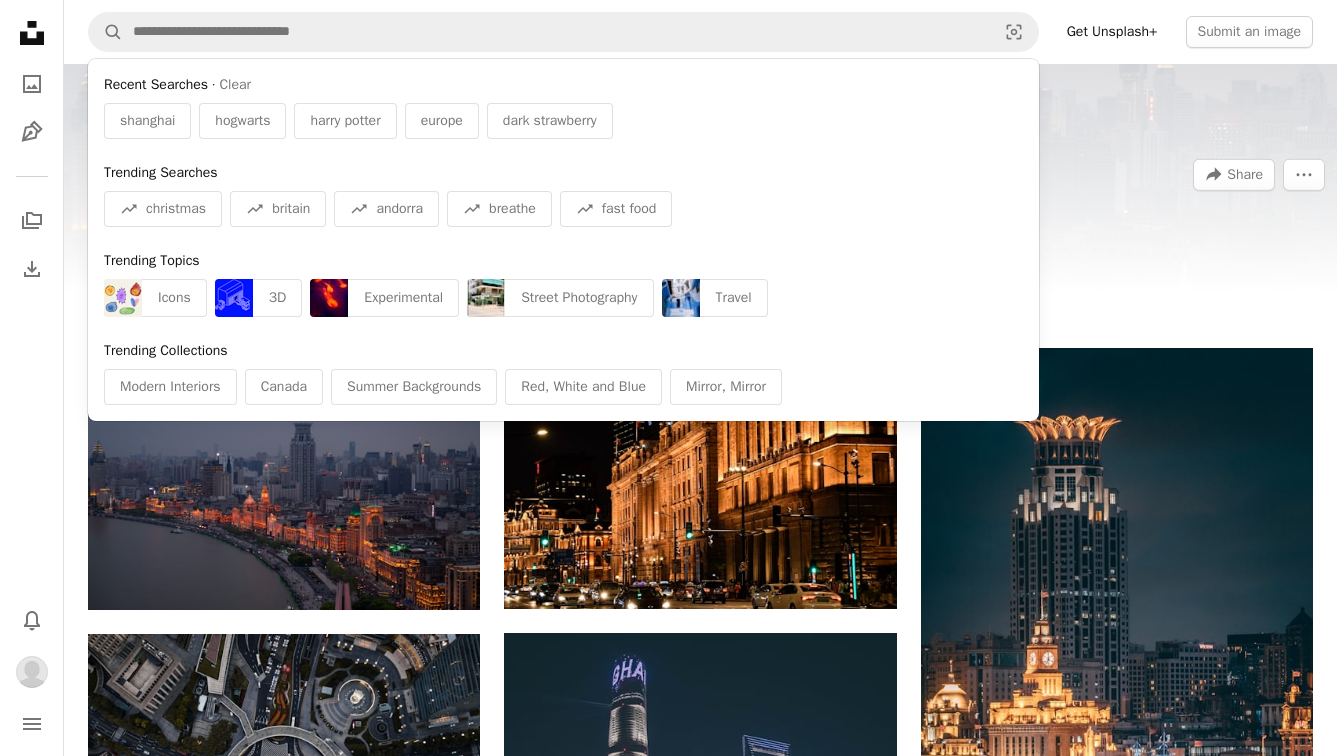 click on "[CITY] [LAST] [FIRST] A forward-right arrow Share More Actions" at bounding box center (700, 178) 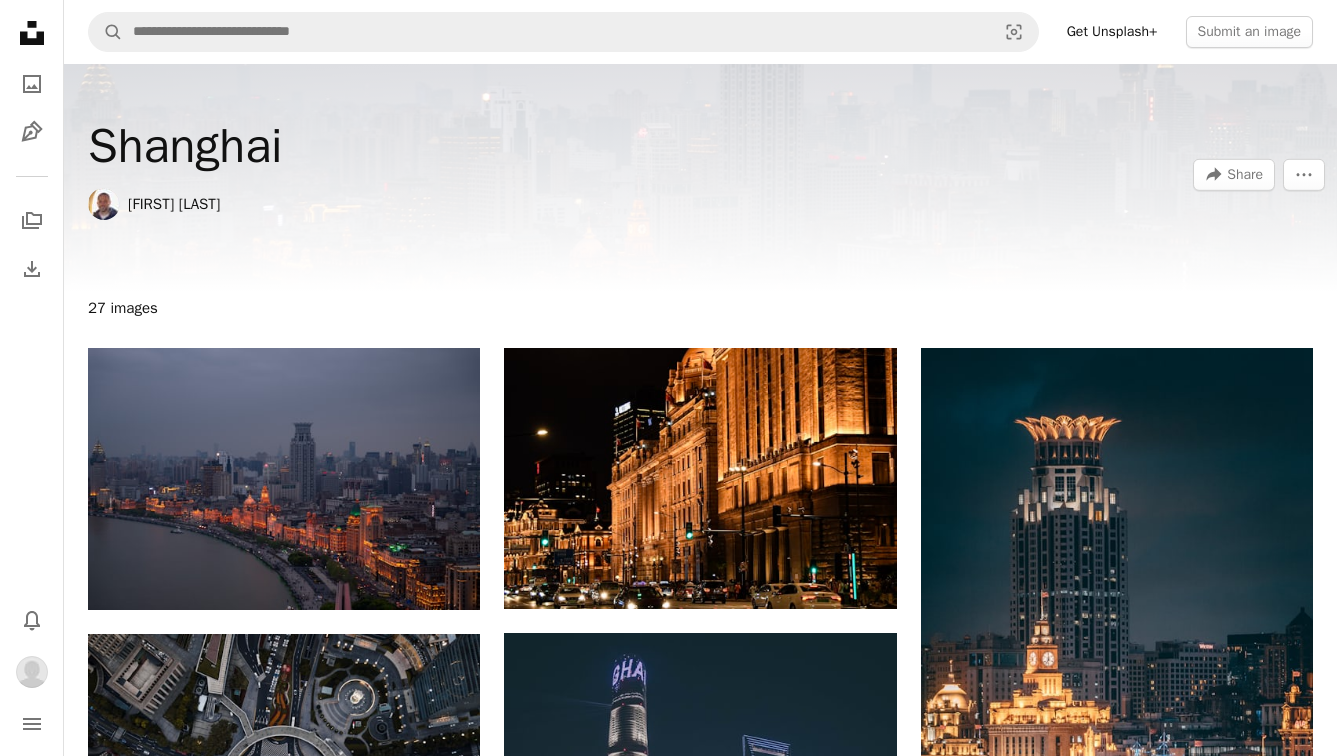click on "A magnifying glass Visual search Get Unsplash+ Submit an image" at bounding box center (700, 32) 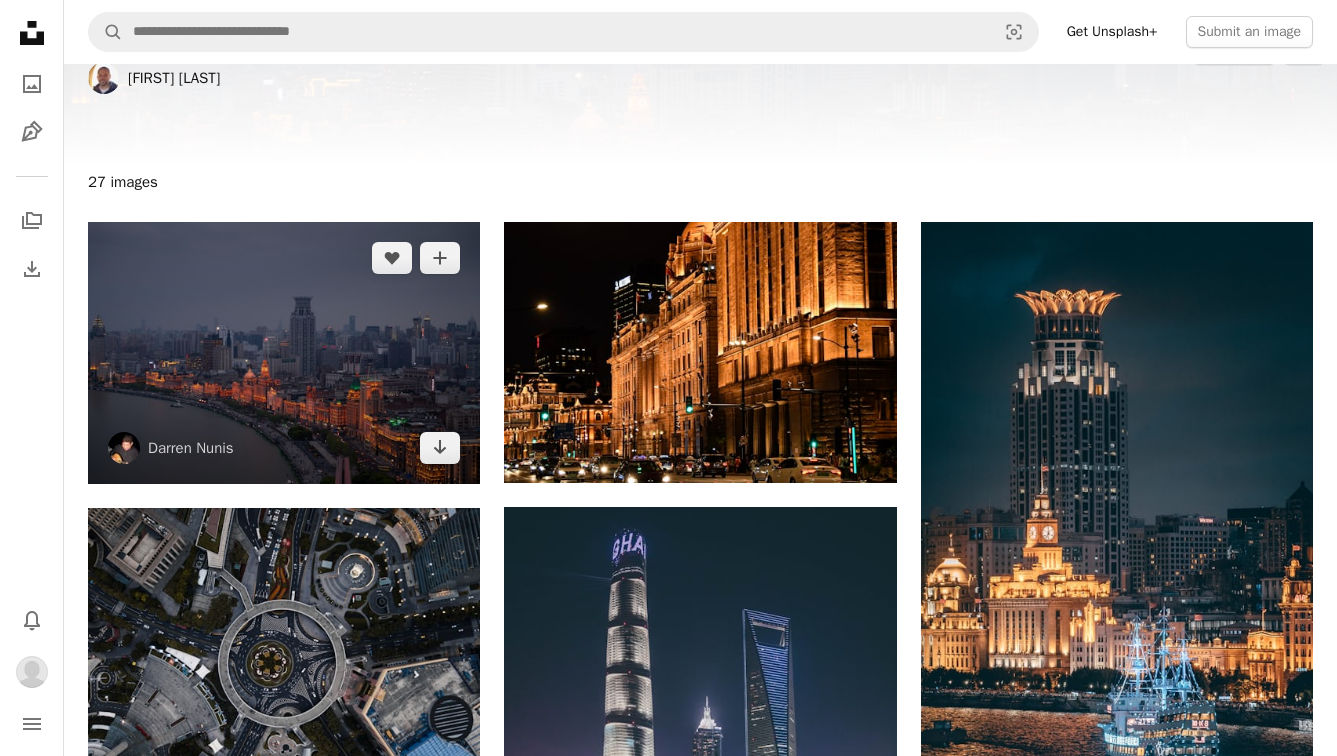 scroll, scrollTop: 129, scrollLeft: 0, axis: vertical 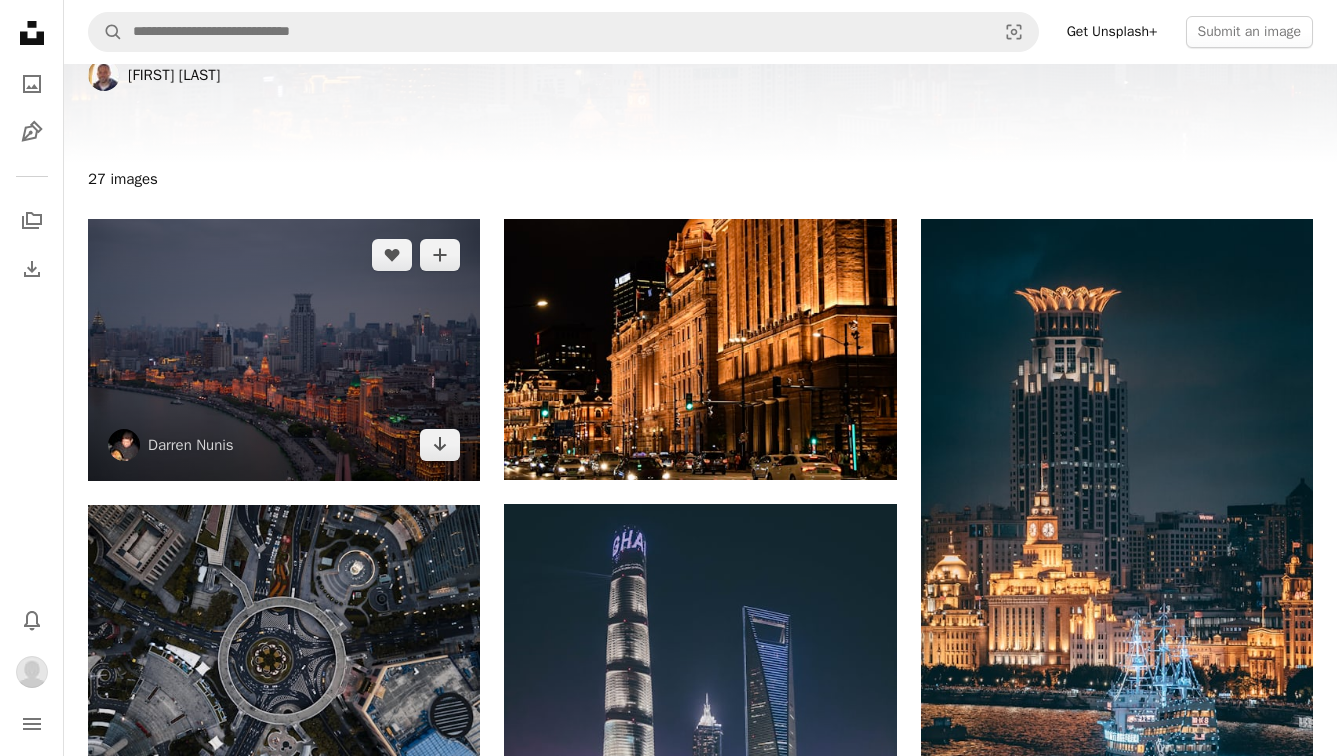 click at bounding box center (284, 350) 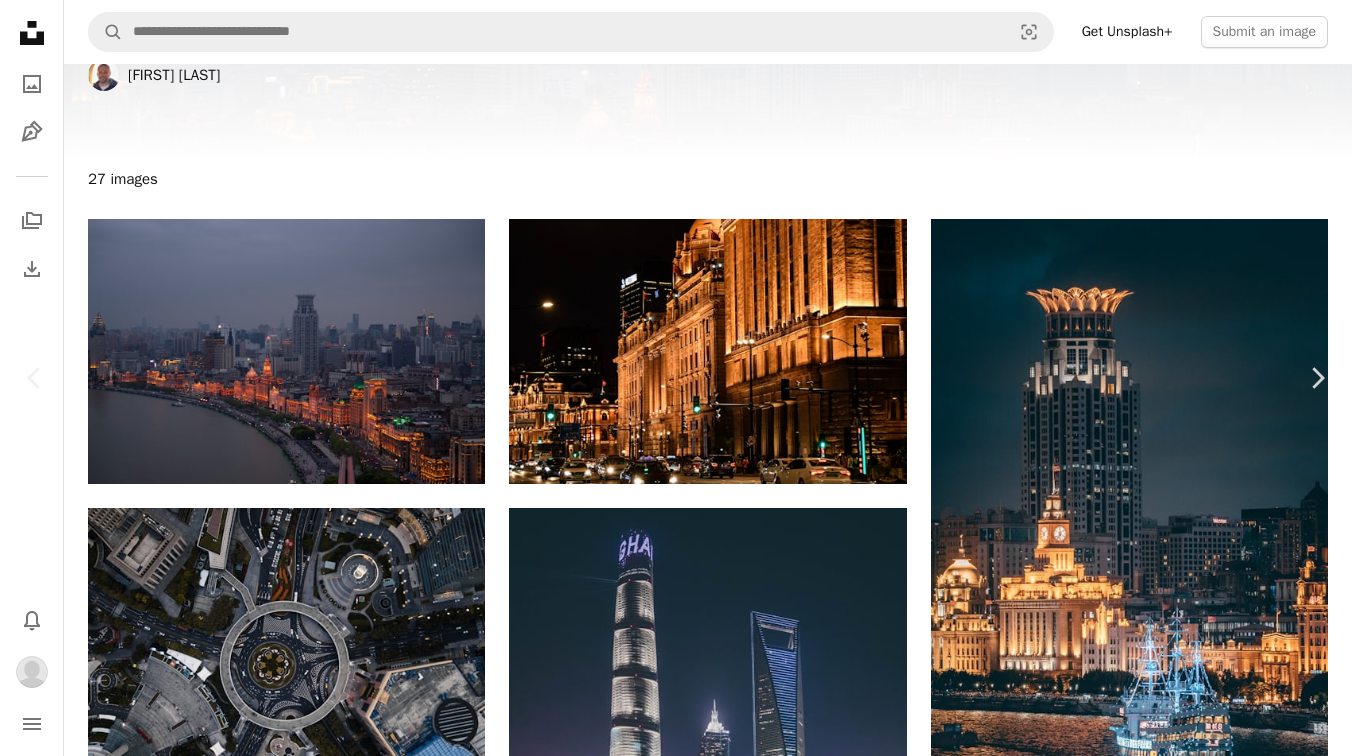 click on "Download" at bounding box center (1167, 4727) 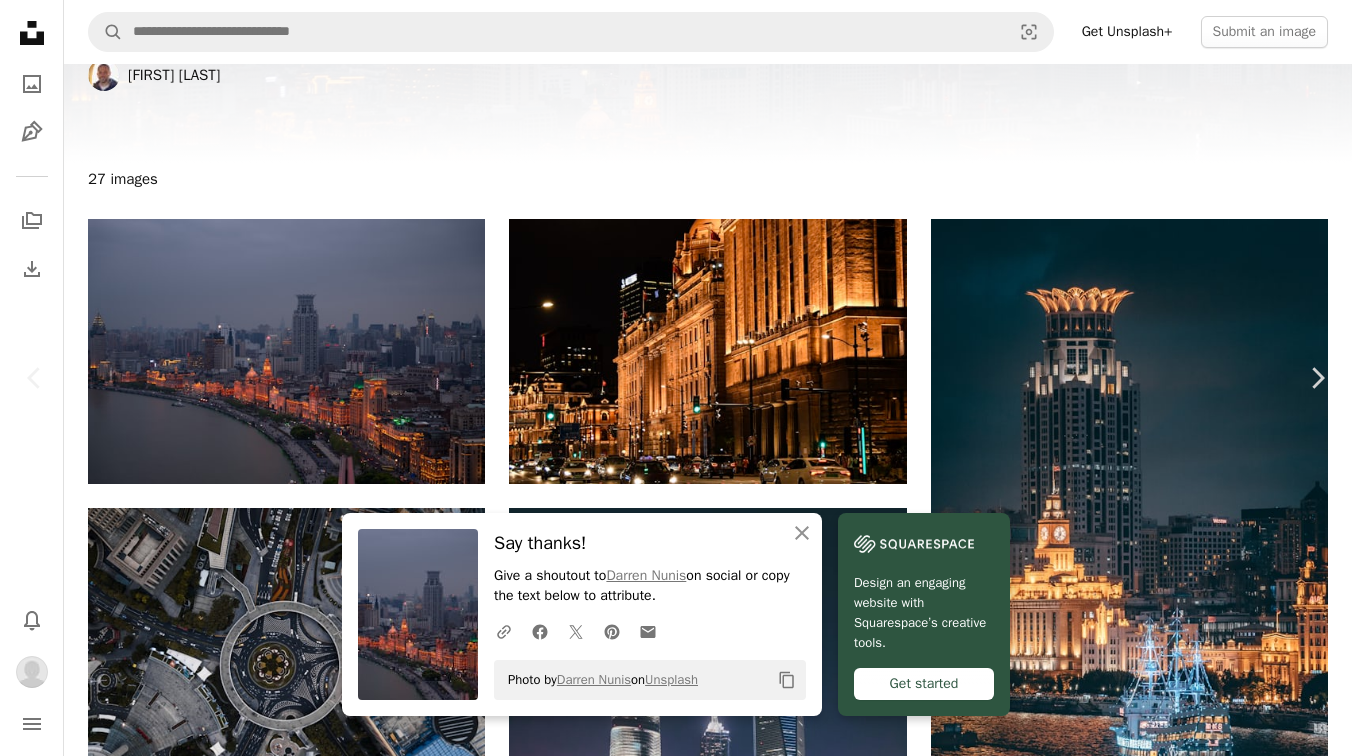 click on "An X shape" at bounding box center (20, 20) 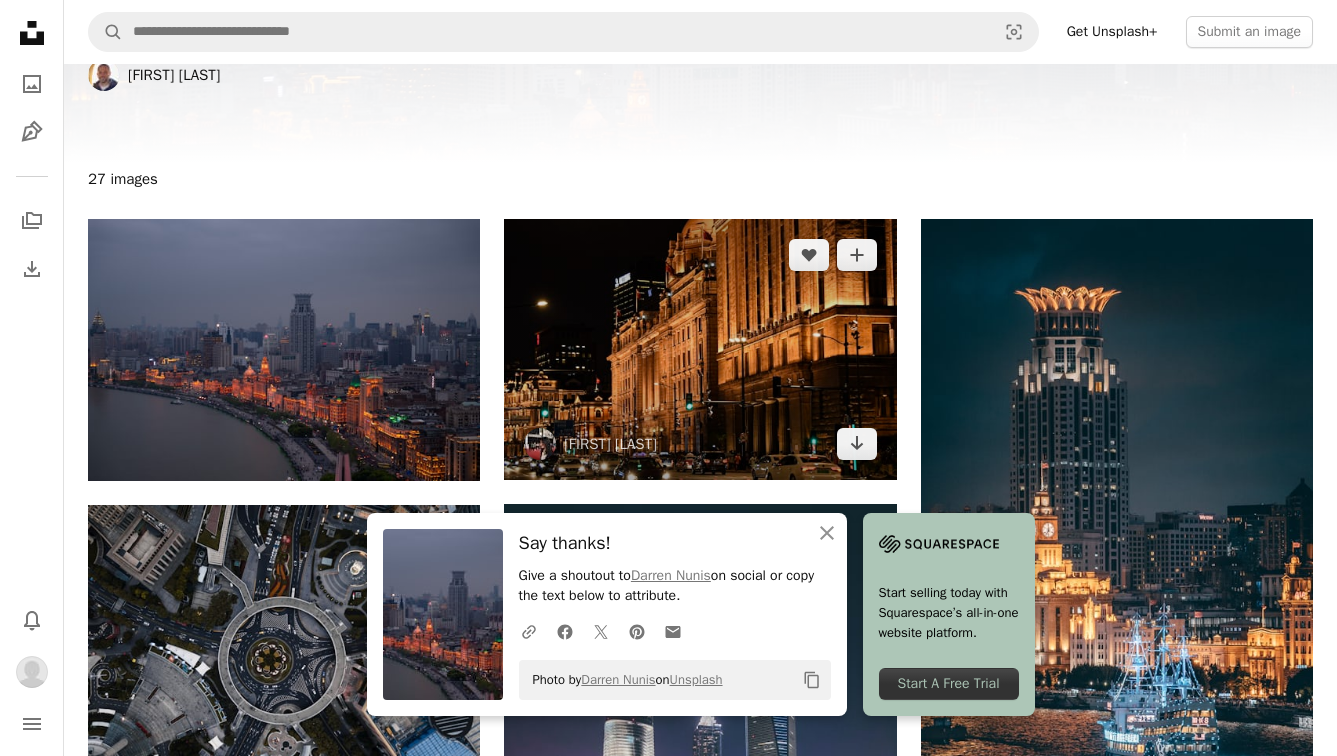 click at bounding box center (700, 349) 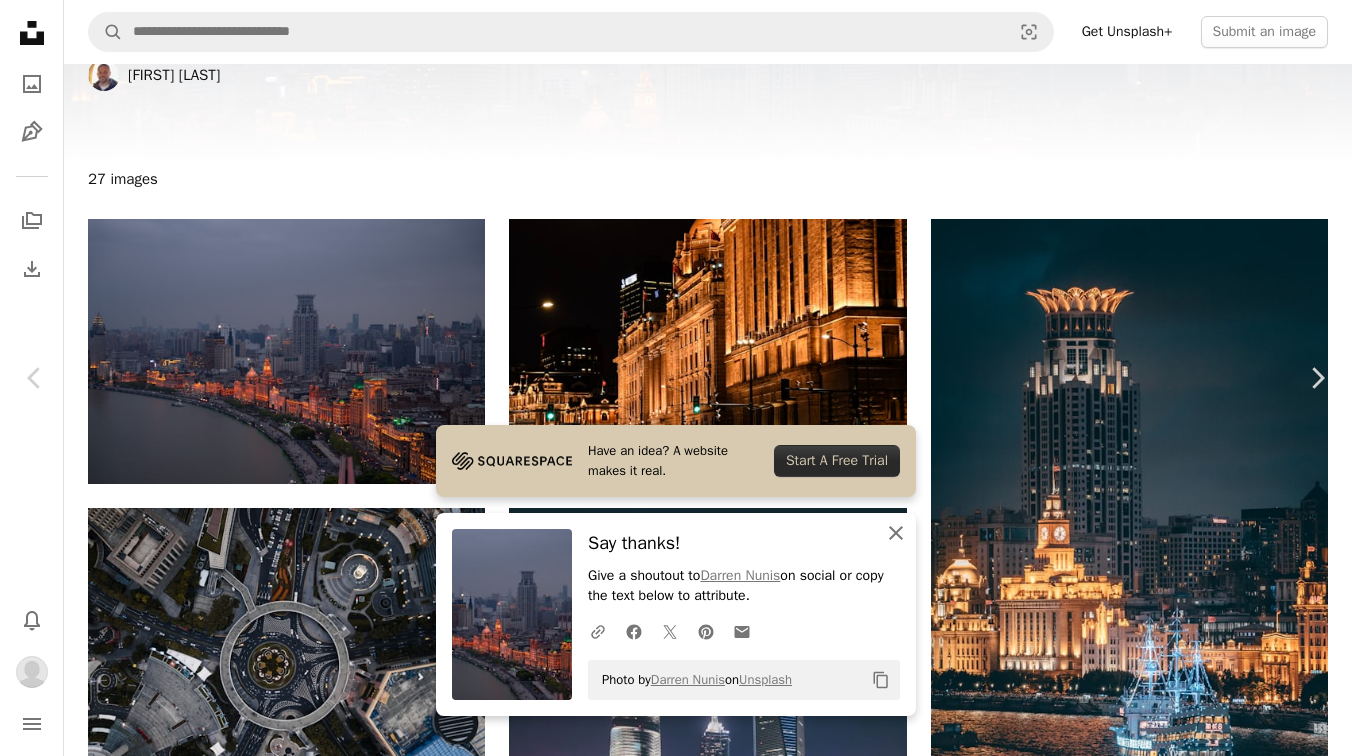 click on "An X shape Close" at bounding box center (896, 533) 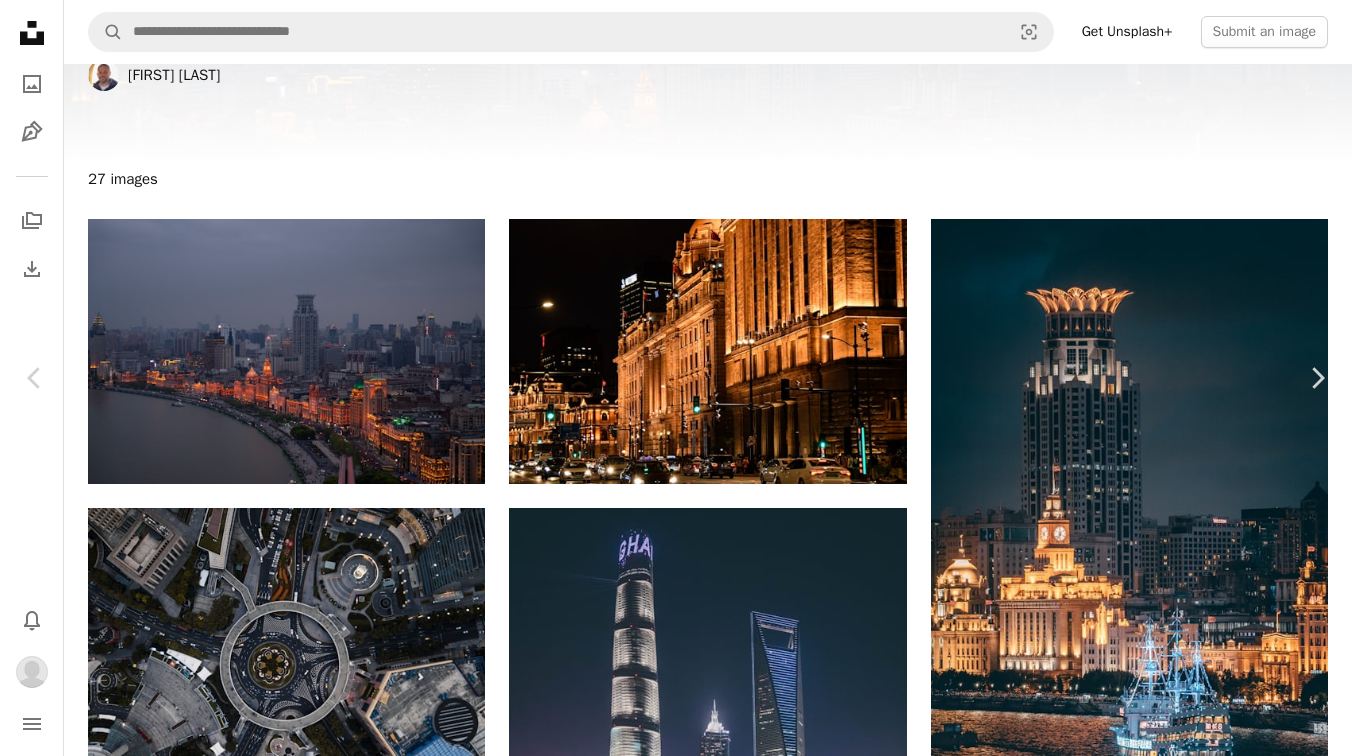 click on "Download" at bounding box center (1167, 4727) 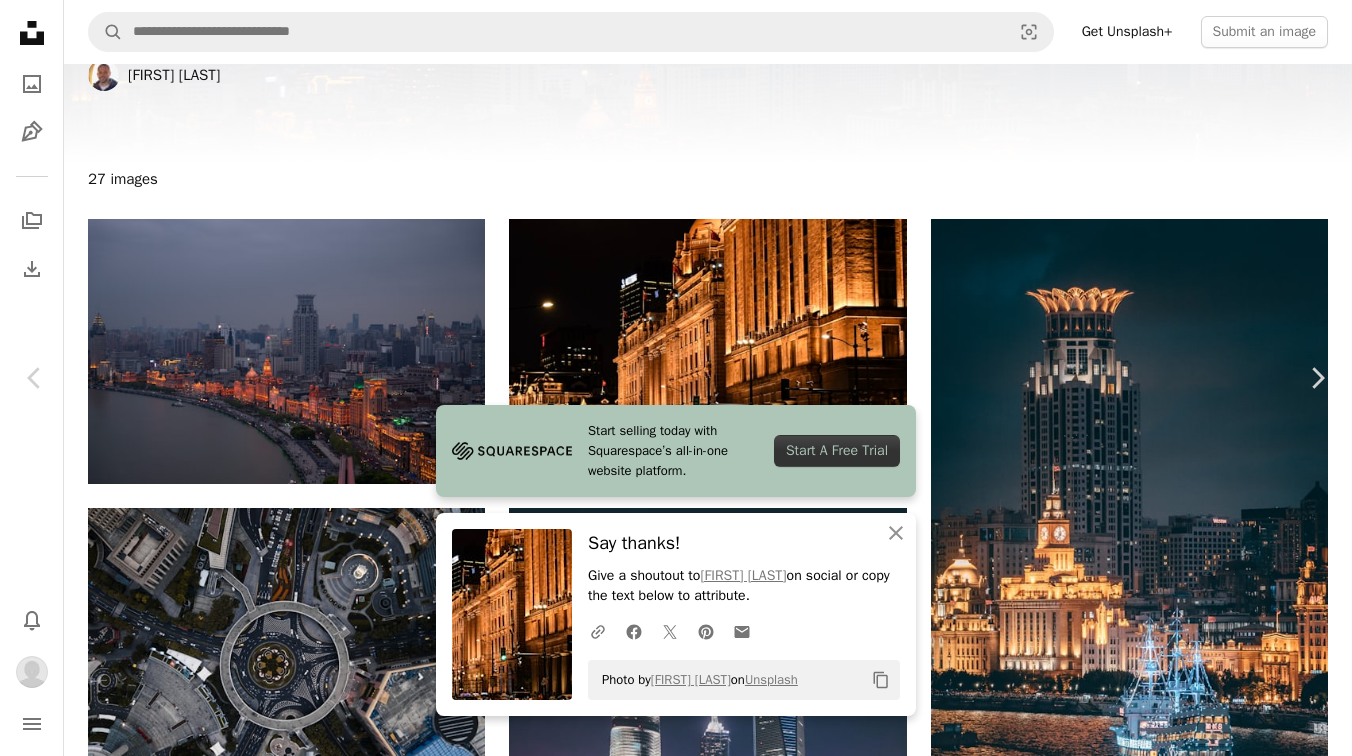 click on "An X shape" at bounding box center [20, 20] 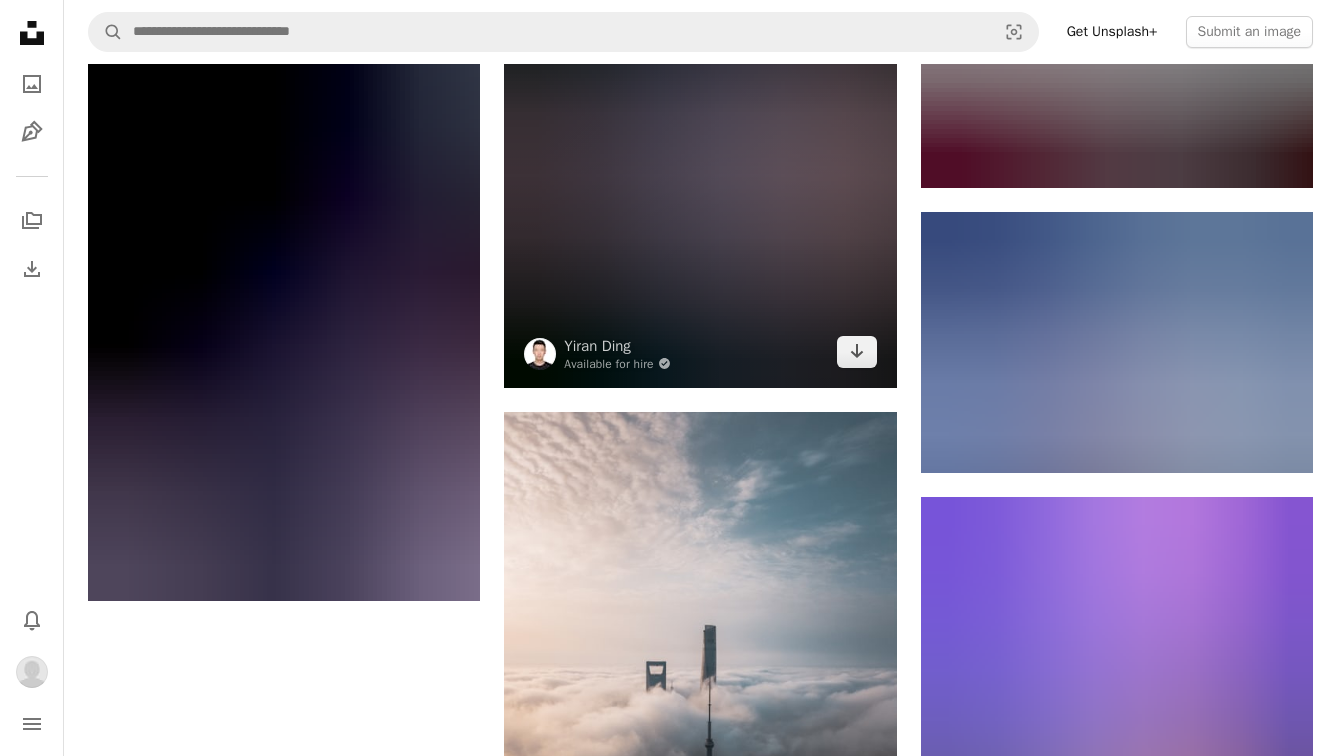scroll, scrollTop: 3238, scrollLeft: 0, axis: vertical 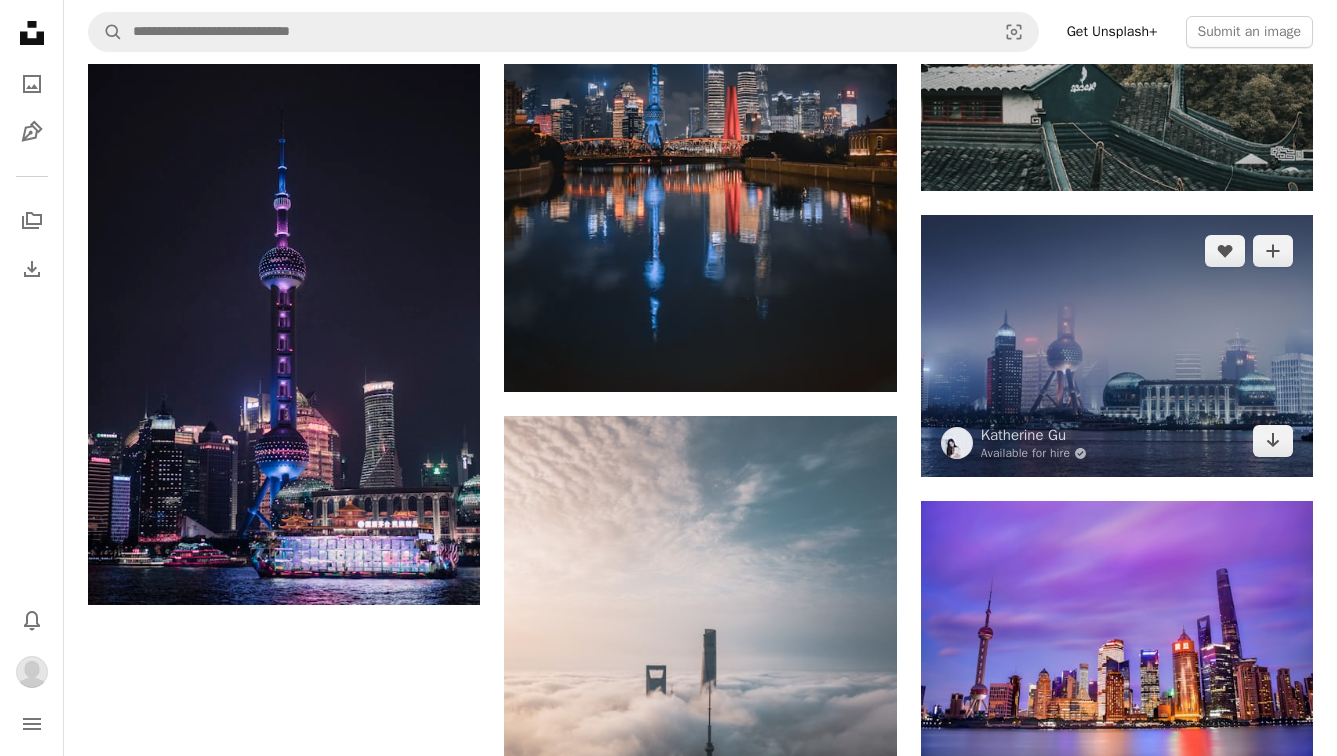 click at bounding box center [1117, 346] 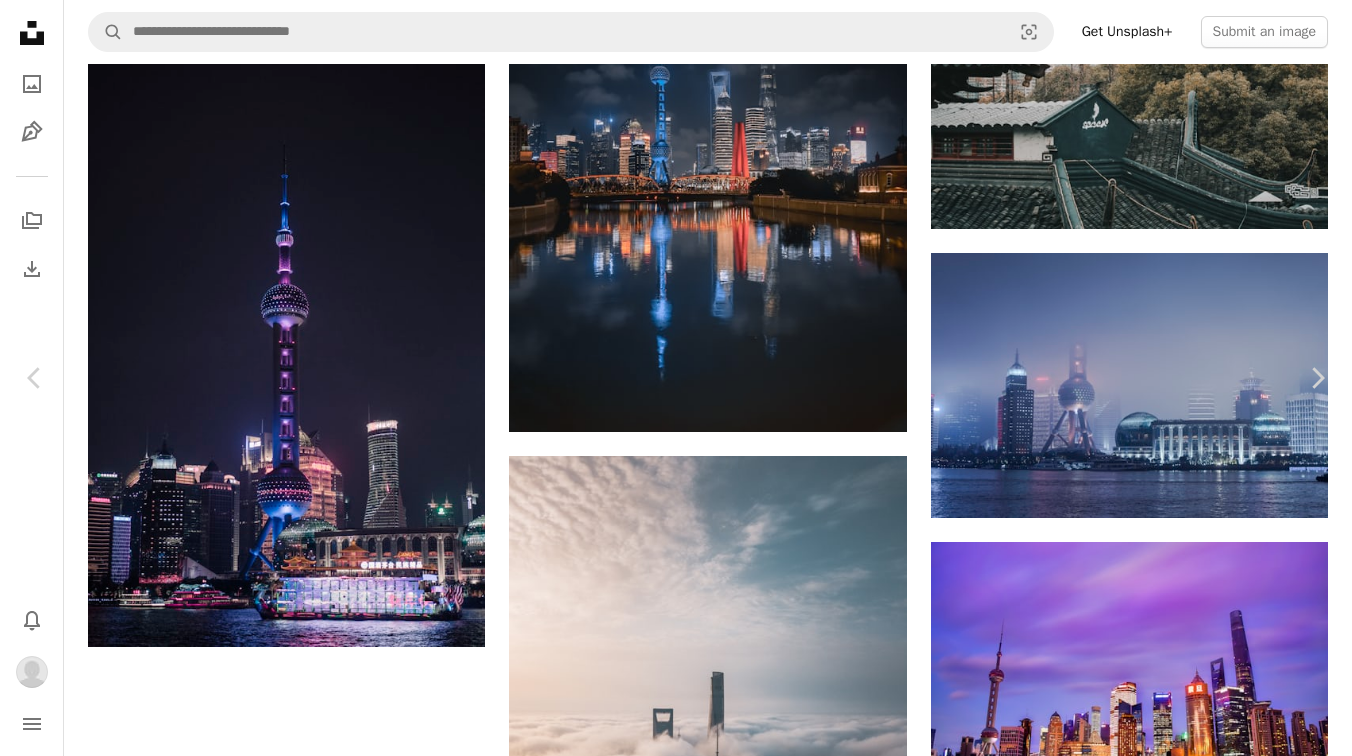 drag, startPoint x: 20, startPoint y: 21, endPoint x: 32, endPoint y: 38, distance: 20.808653 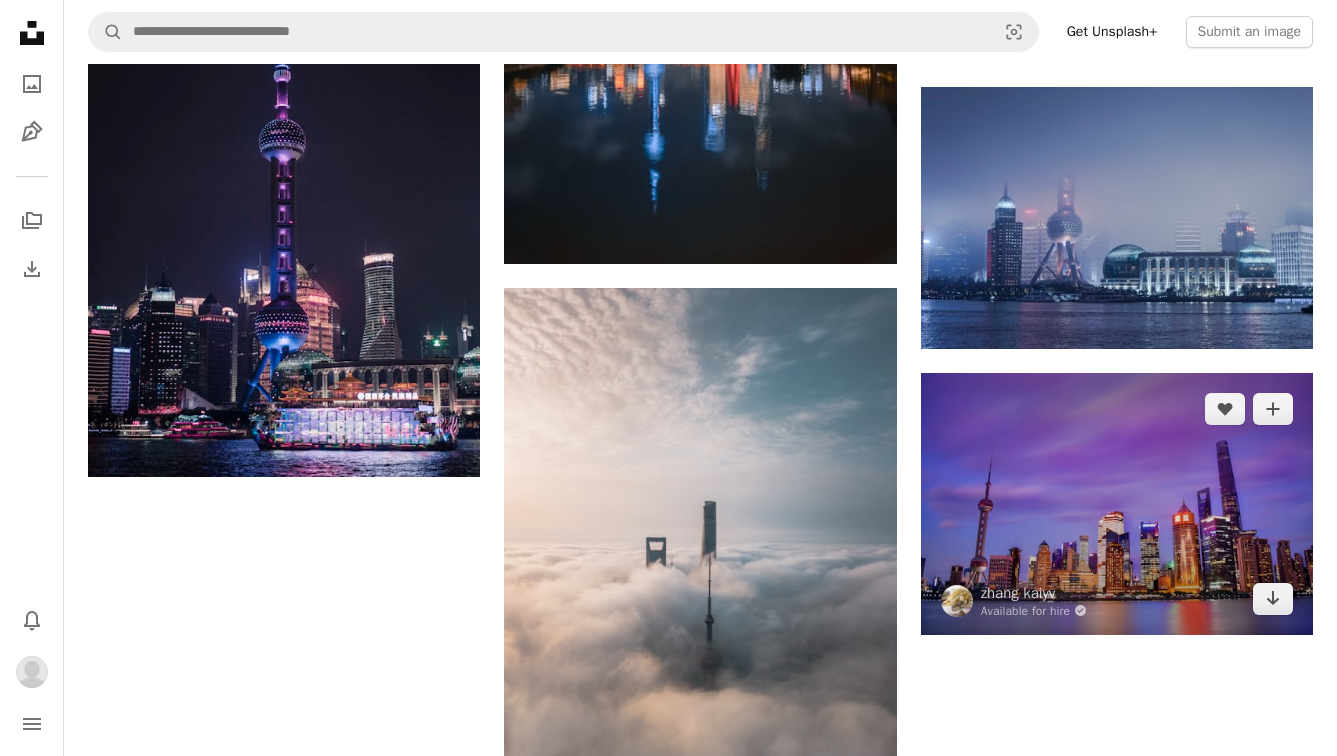 scroll, scrollTop: 3367, scrollLeft: 0, axis: vertical 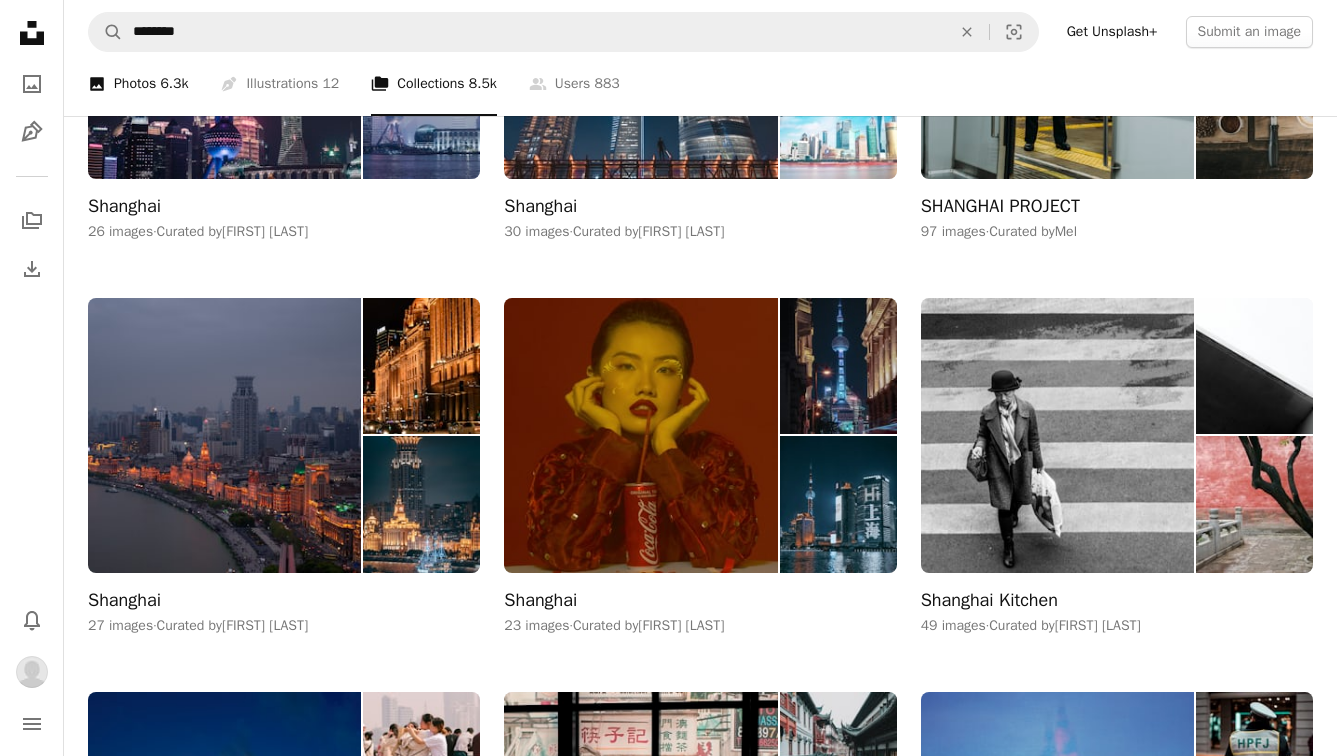 click on "A photo Photos   6.3k" at bounding box center (138, 84) 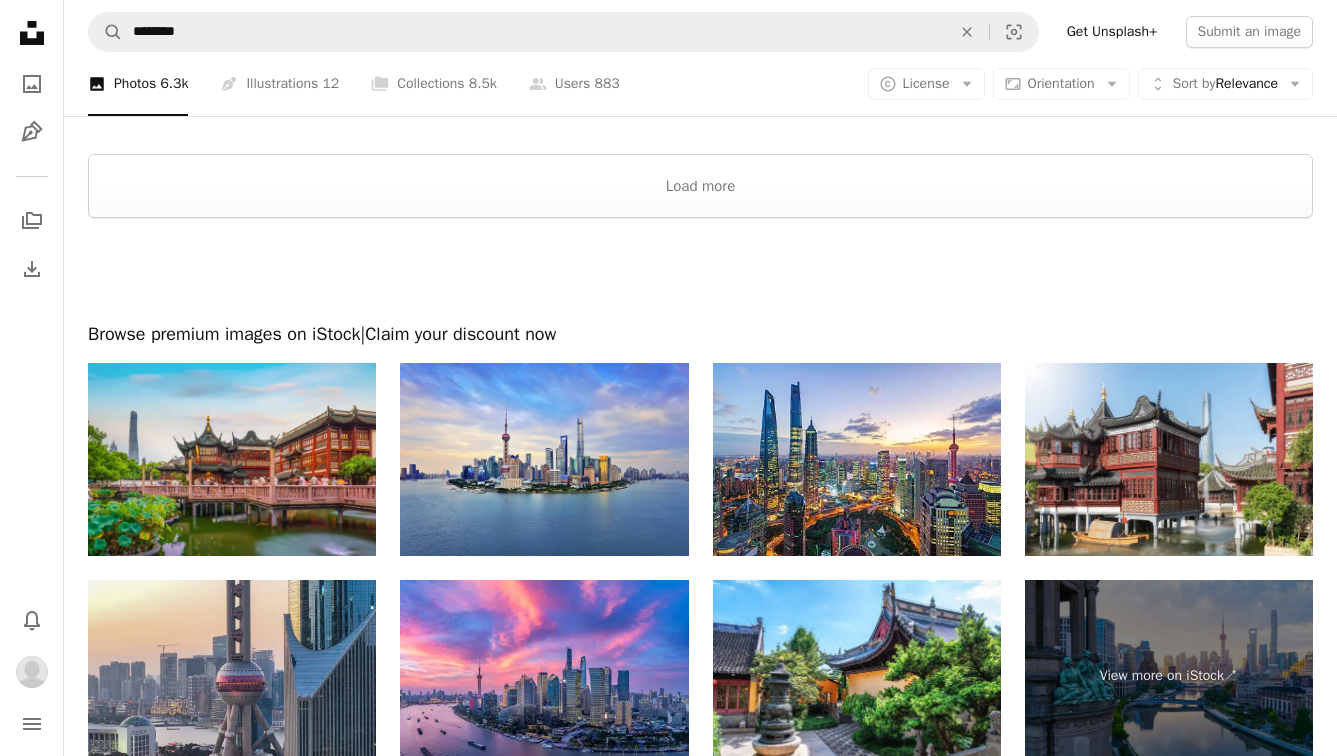 scroll, scrollTop: 15595, scrollLeft: 0, axis: vertical 